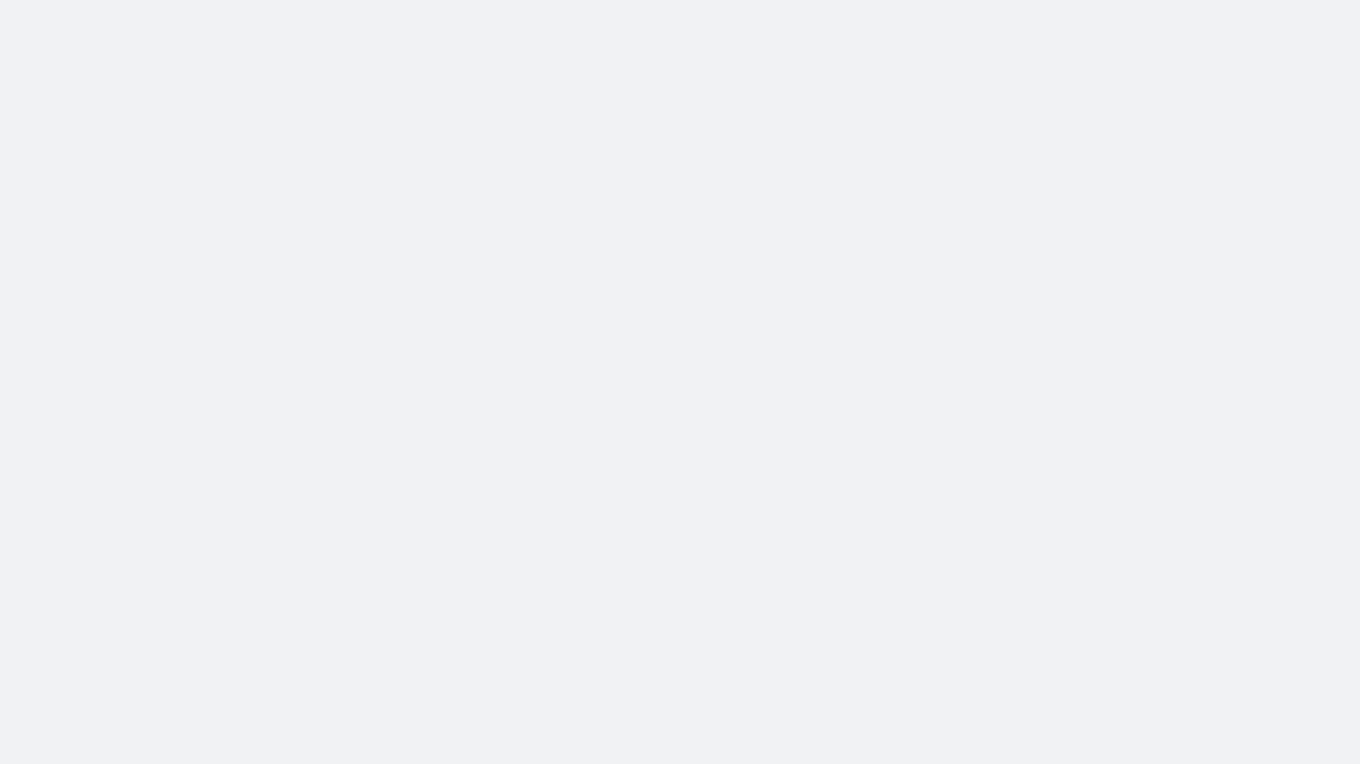 scroll, scrollTop: 0, scrollLeft: 0, axis: both 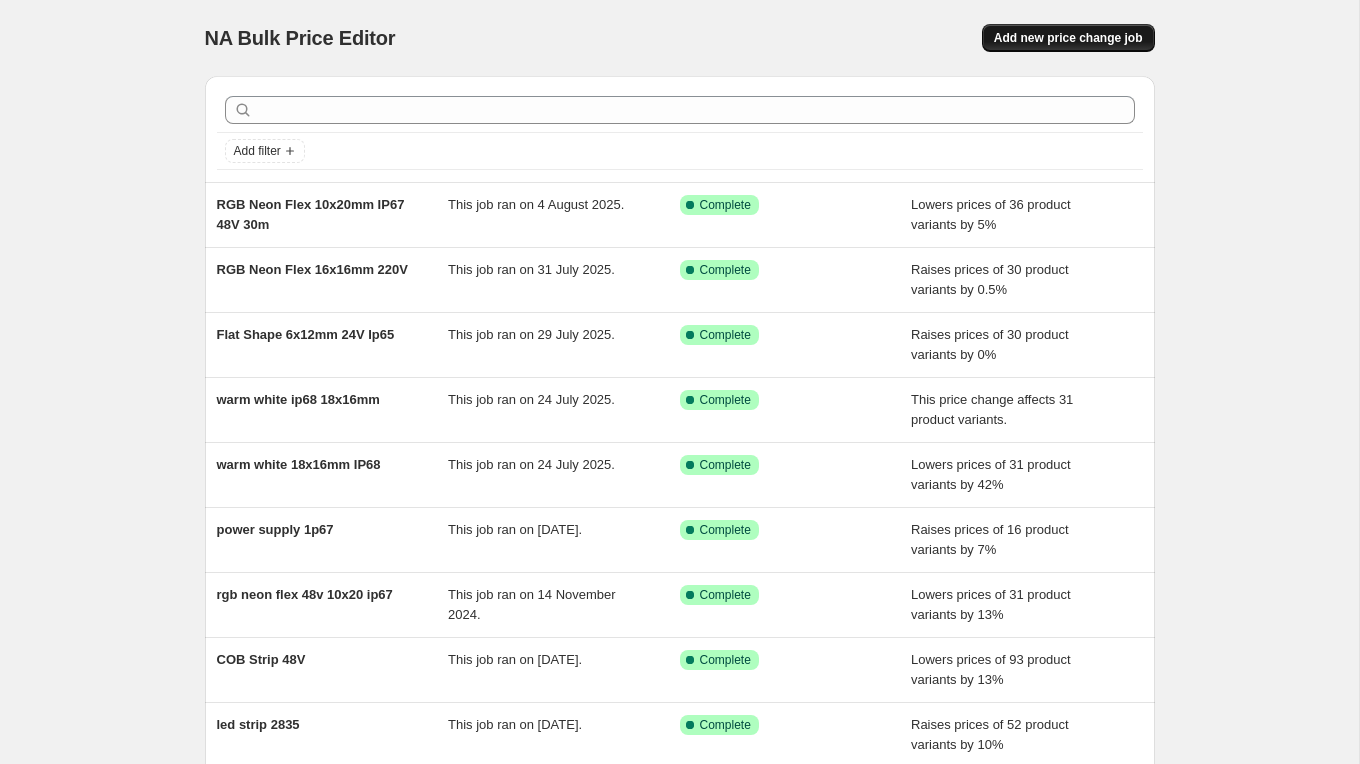 click on "Add new price change job" at bounding box center (1068, 38) 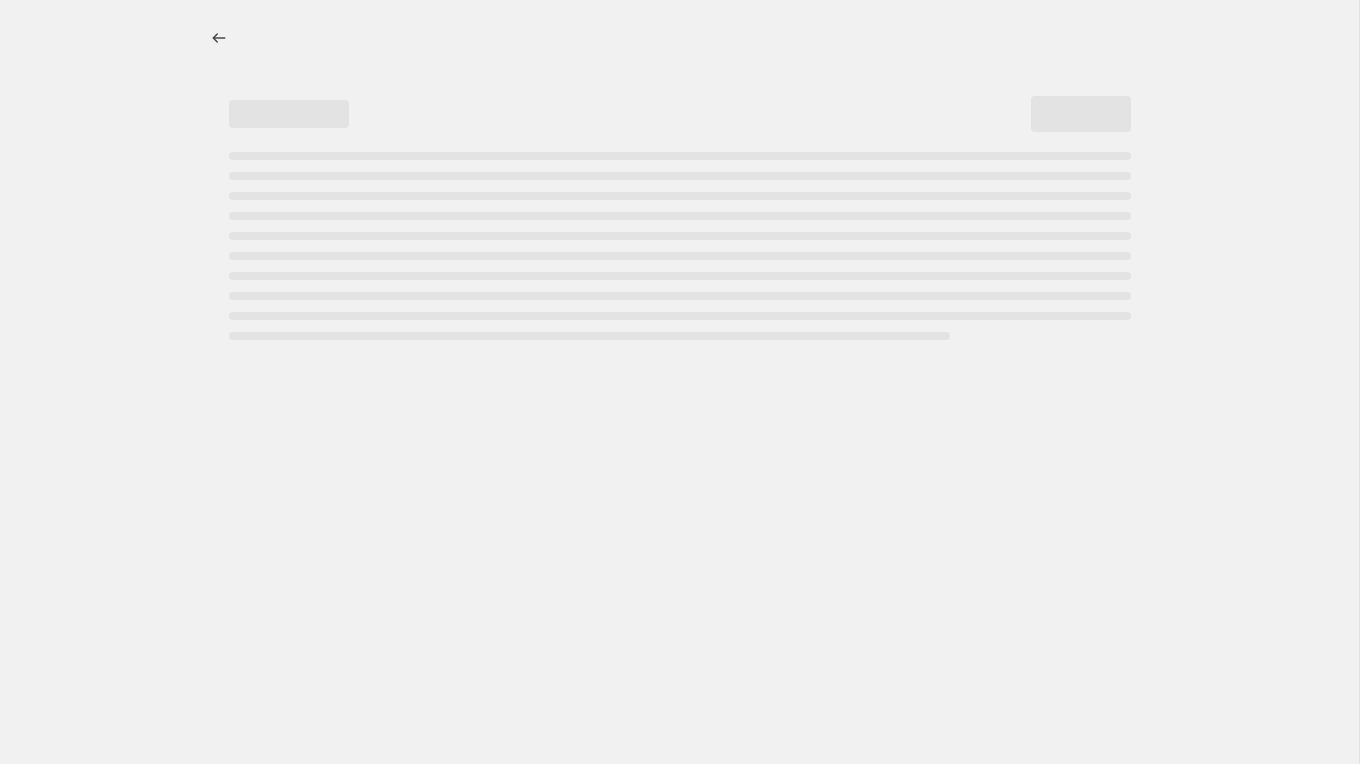 select on "percentage" 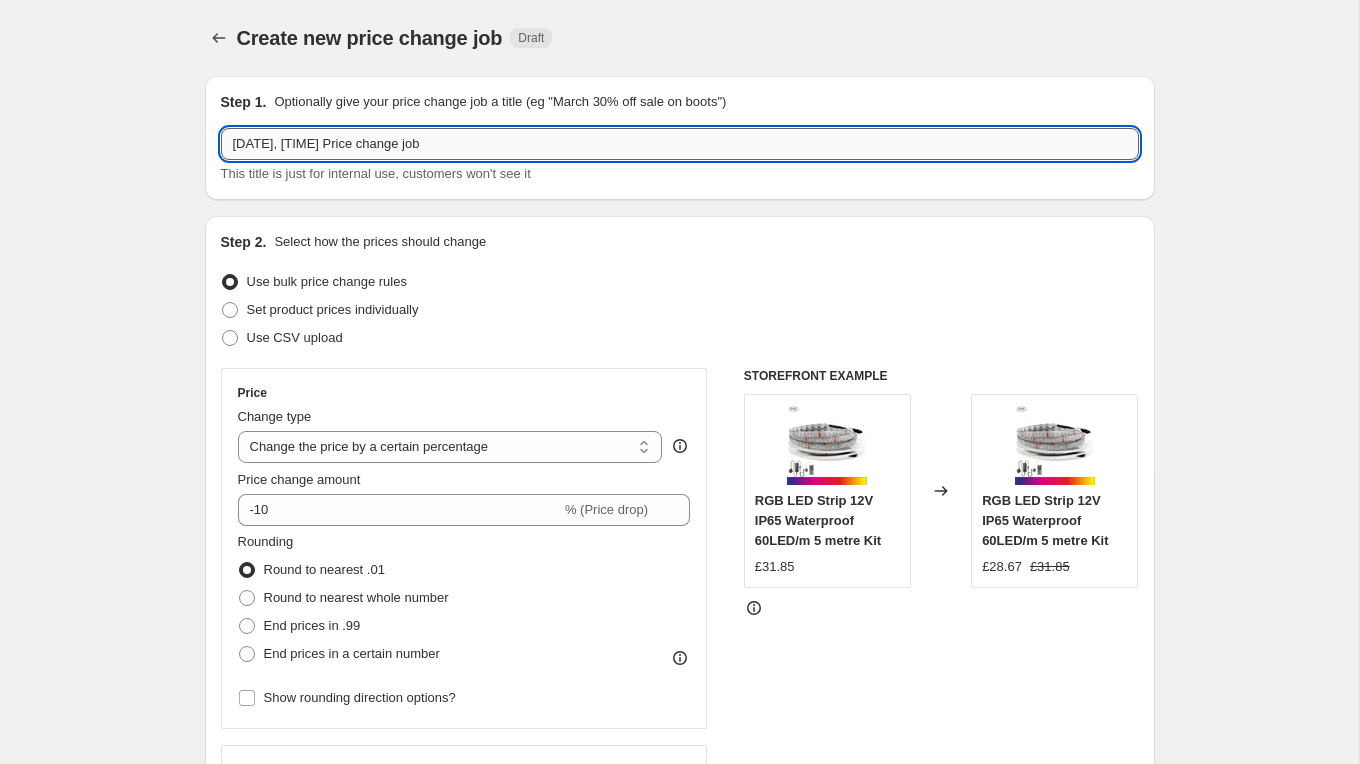 click on "4 Aug 2025, 22:07:14 Price change job" at bounding box center [680, 144] 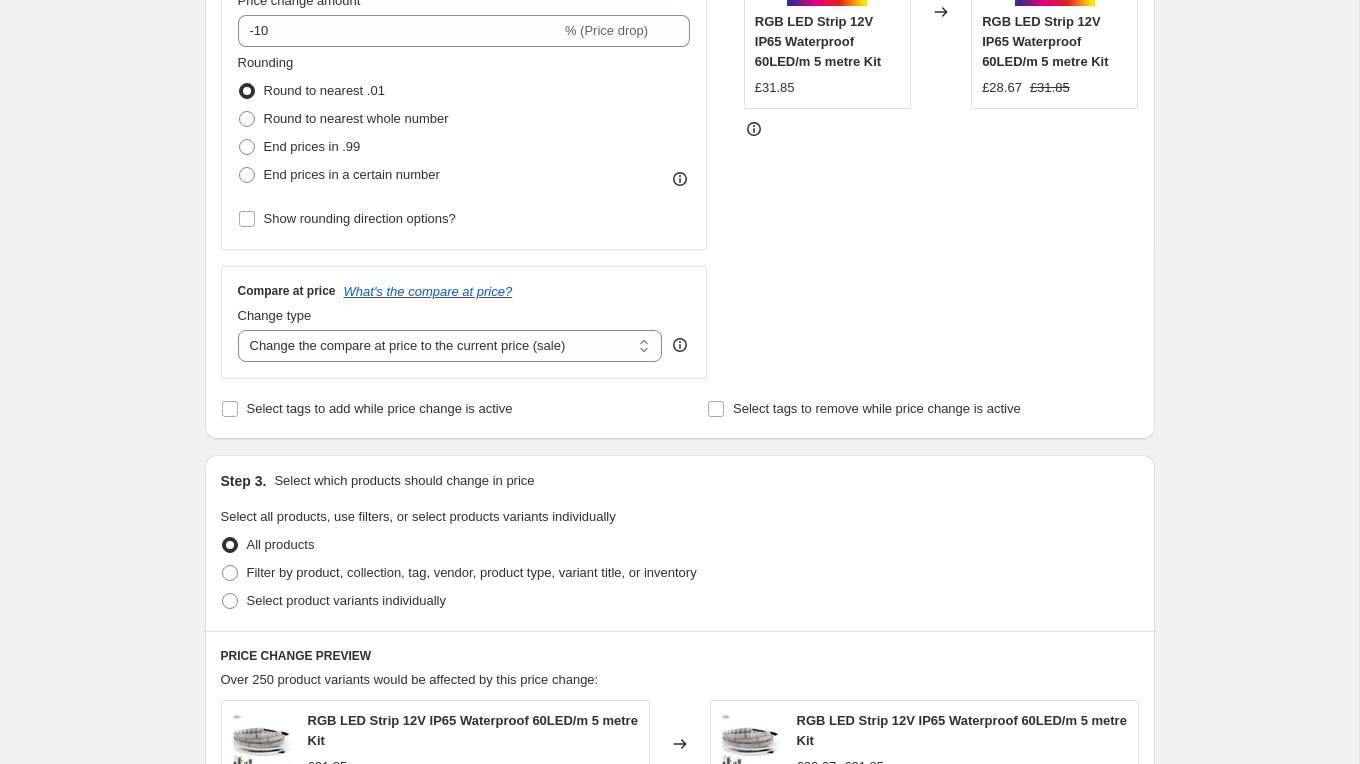 scroll, scrollTop: 491, scrollLeft: 0, axis: vertical 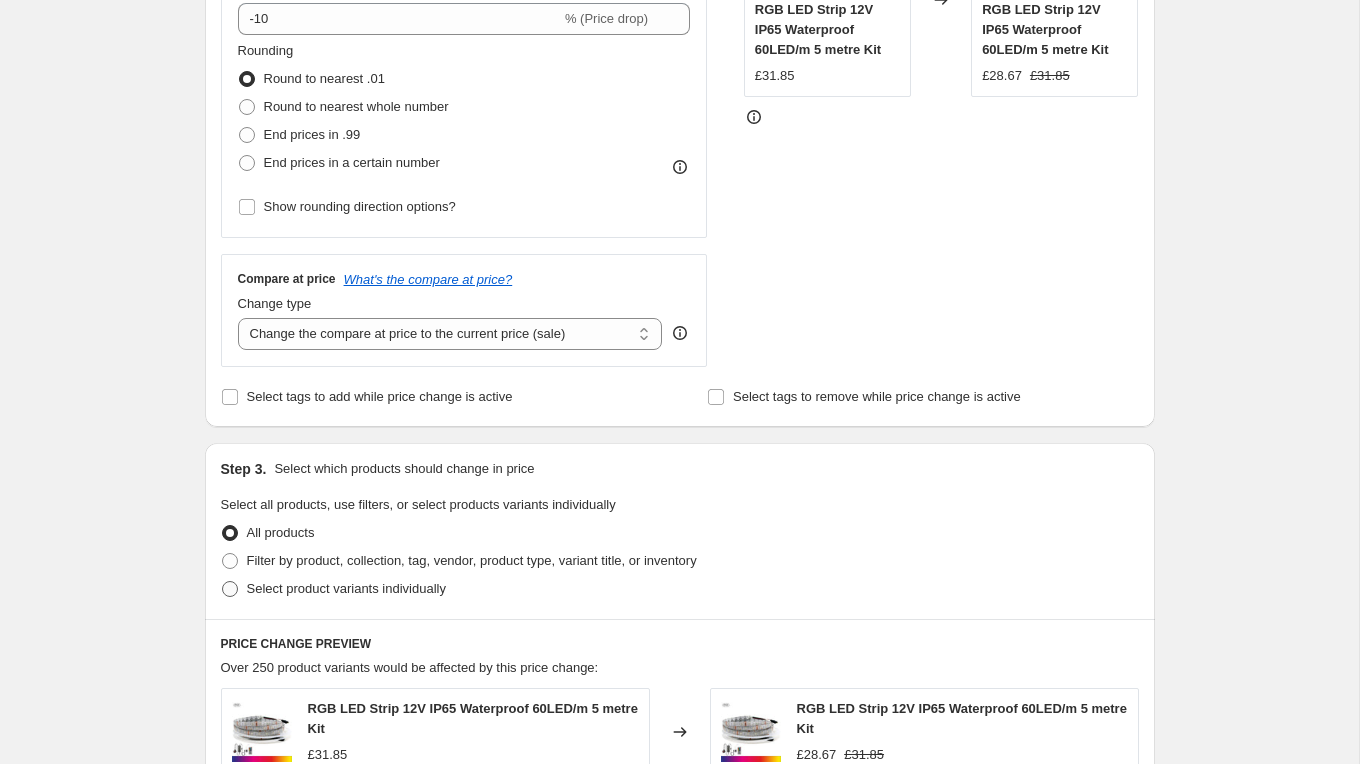 type on "RGB Neon Flex 8x18mm 24V" 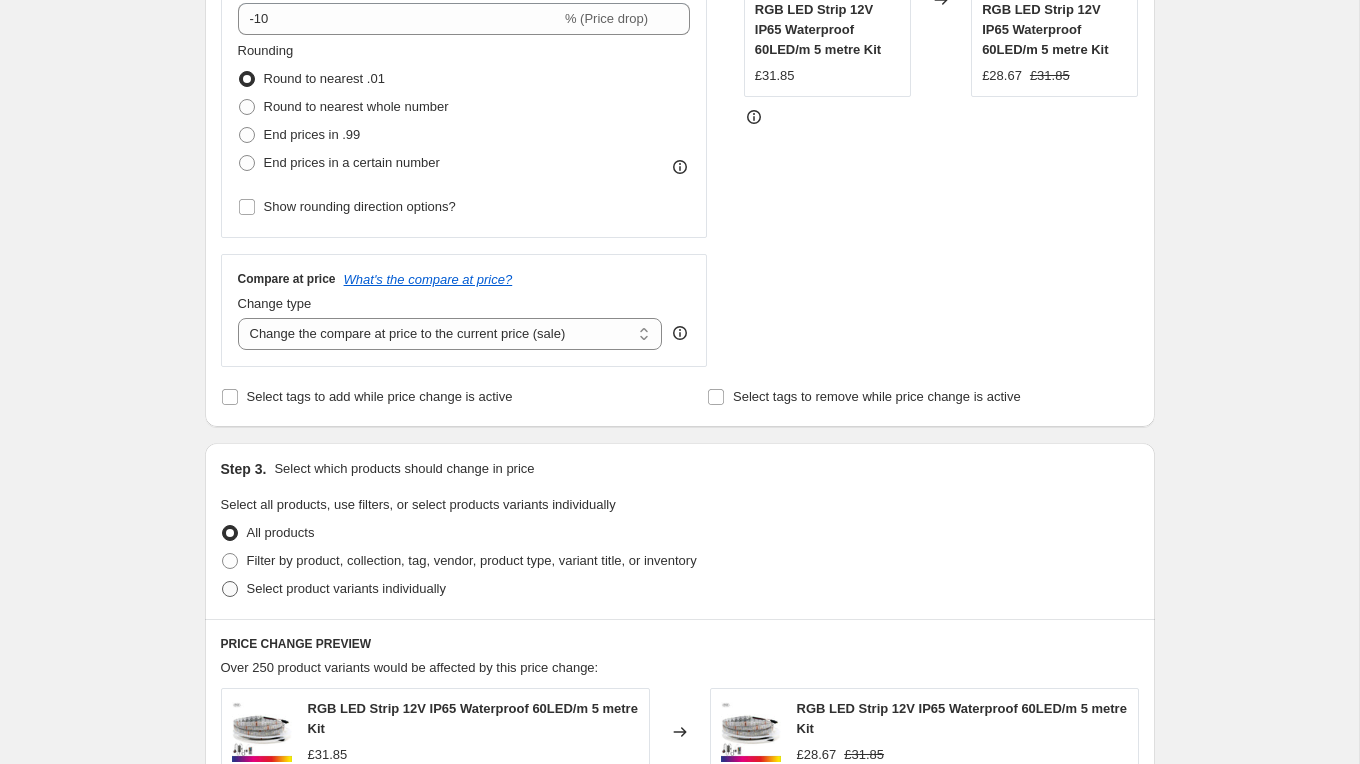 radio on "true" 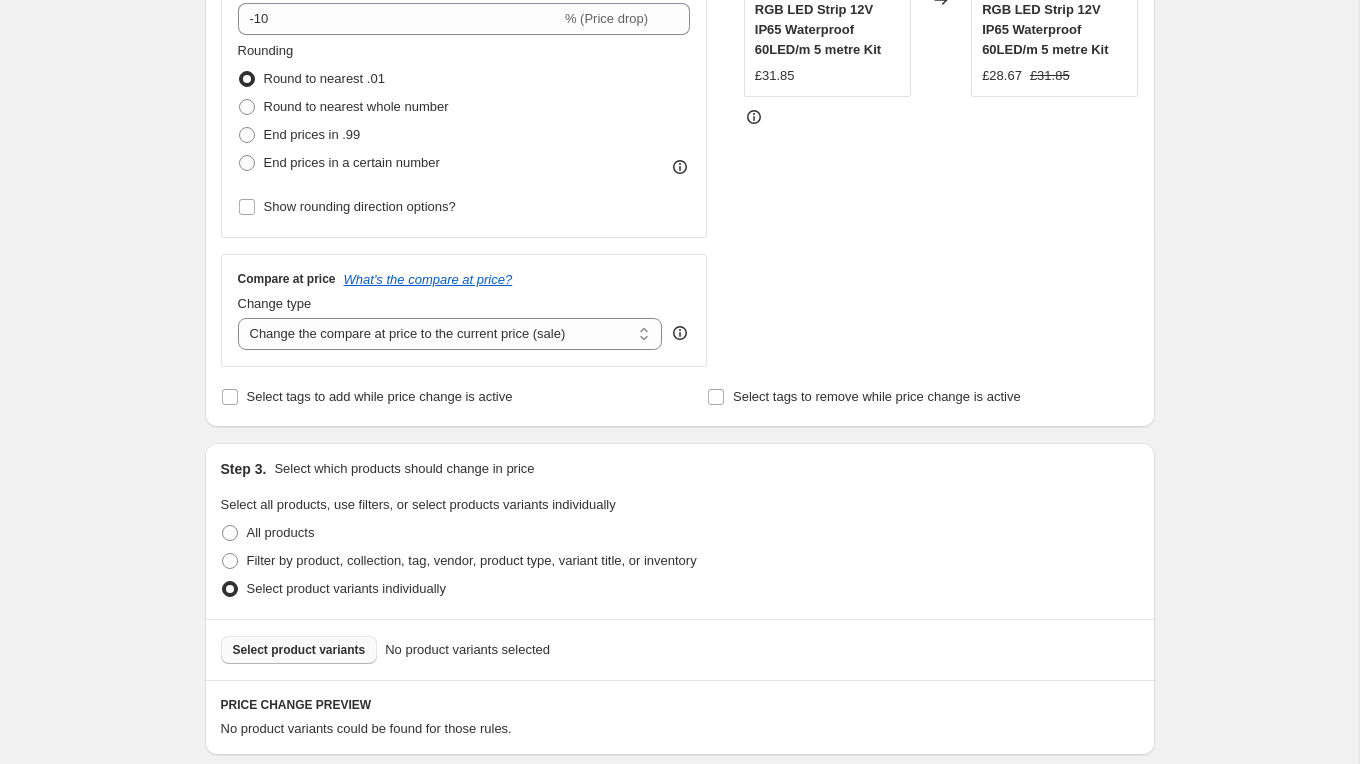 click on "Select product variants" at bounding box center [299, 650] 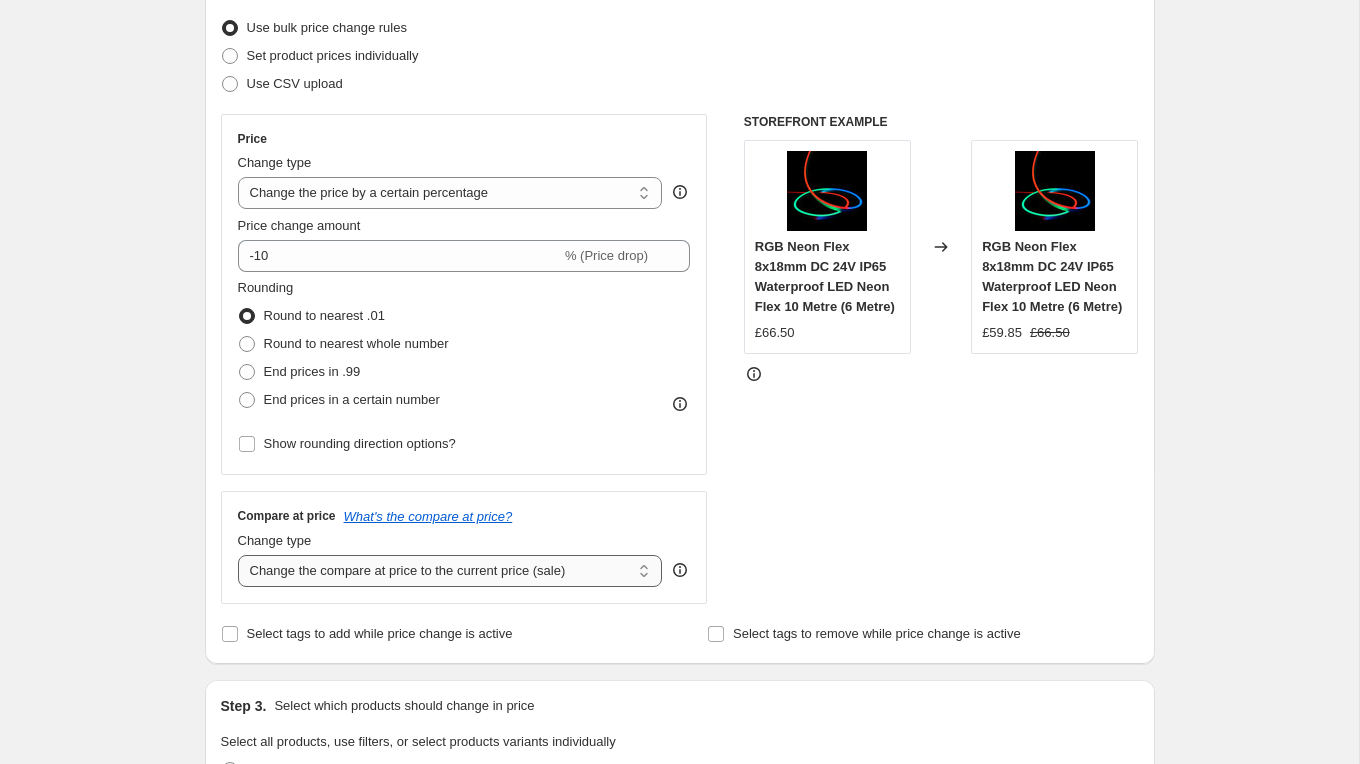 scroll, scrollTop: 0, scrollLeft: 0, axis: both 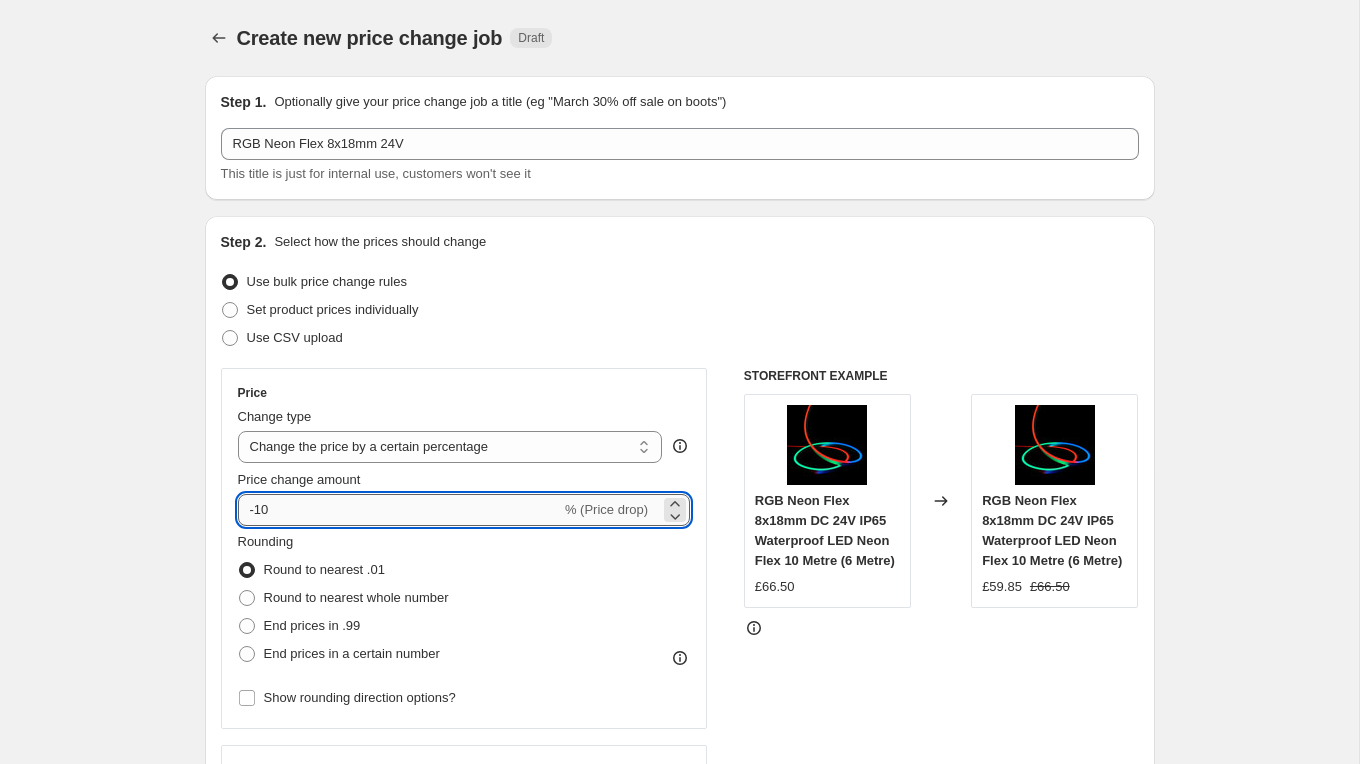 click on "-10" at bounding box center (399, 510) 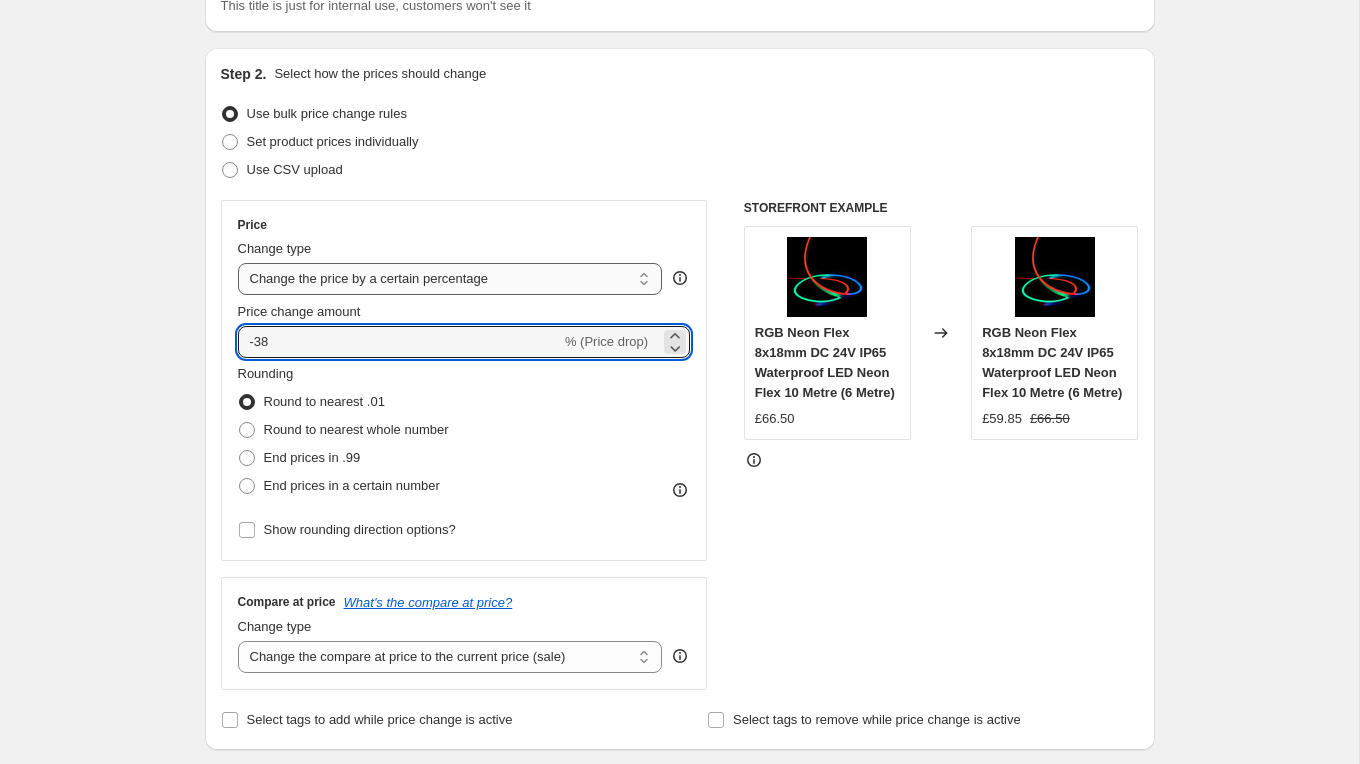 scroll, scrollTop: 187, scrollLeft: 0, axis: vertical 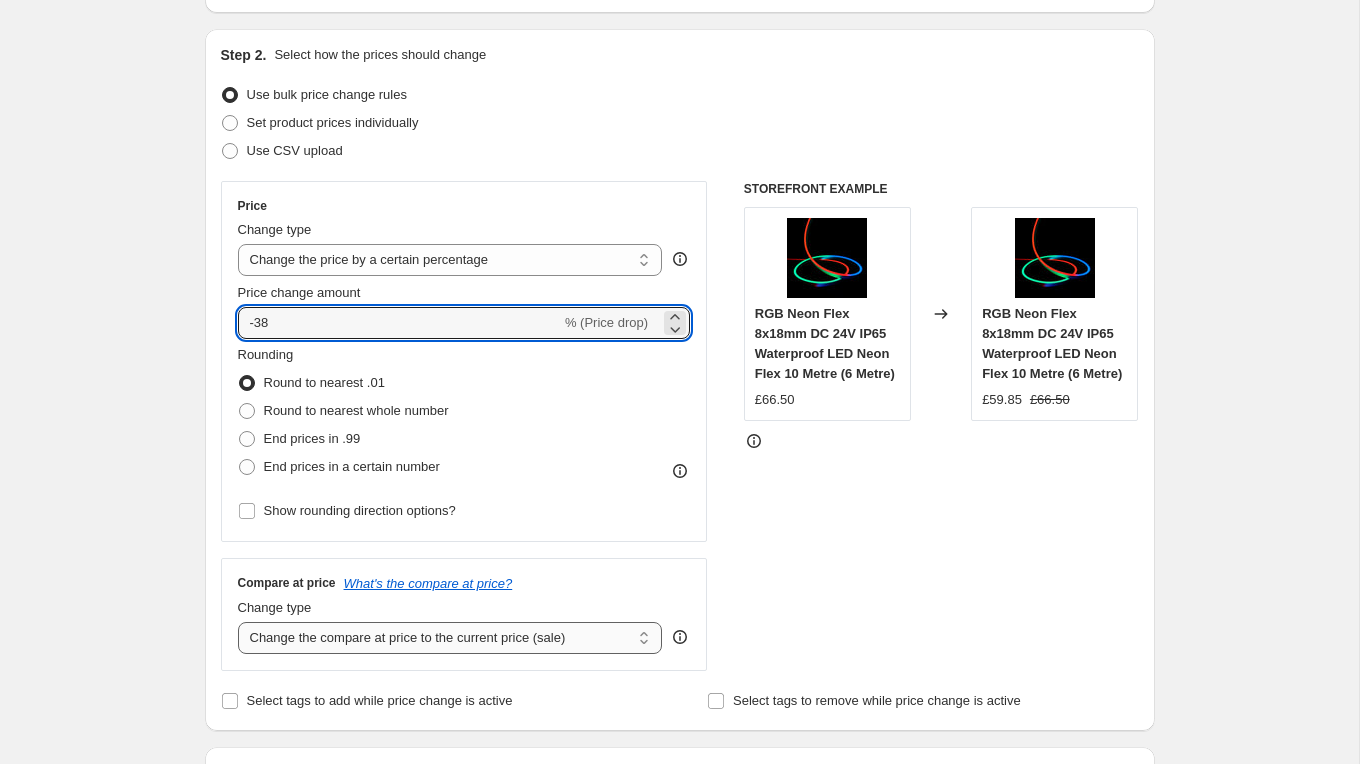 type on "-38" 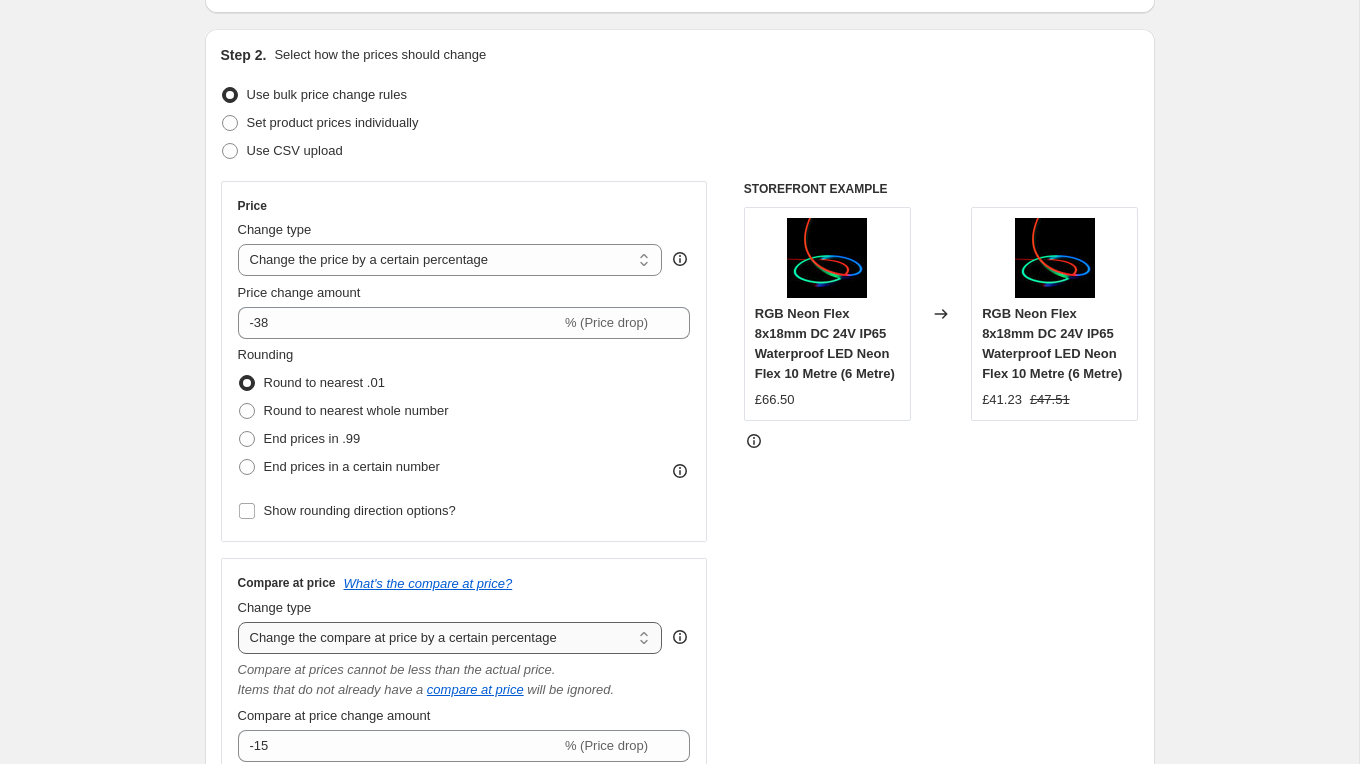 click on "Change the compare at price to the current price (sale) Change the compare at price to a certain amount Change the compare at price by a certain amount Change the compare at price by a certain percentage Change the compare at price by a certain amount relative to the actual price Change the compare at price by a certain percentage relative to the actual price Don't change the compare at price Remove the compare at price" at bounding box center [450, 638] 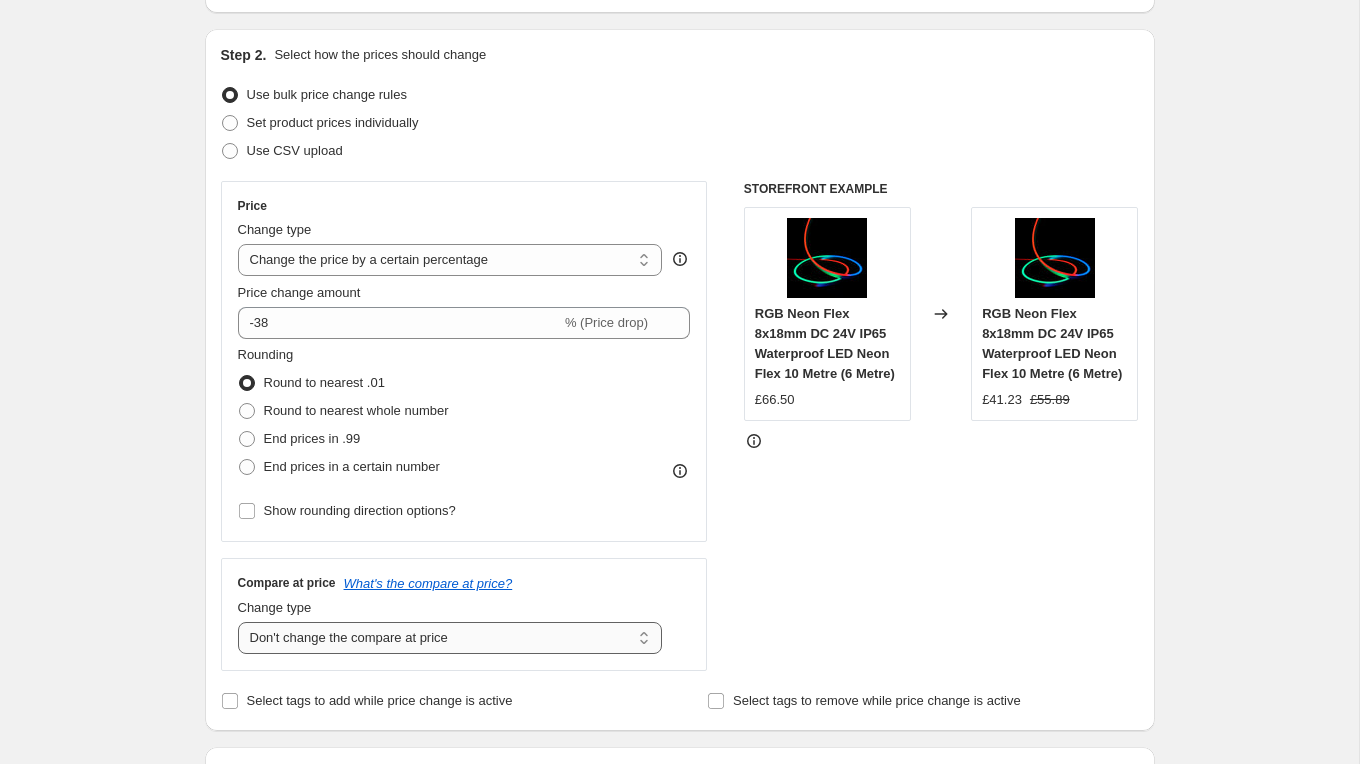 click on "Change the compare at price to the current price (sale) Change the compare at price to a certain amount Change the compare at price by a certain amount Change the compare at price by a certain percentage Change the compare at price by a certain amount relative to the actual price Change the compare at price by a certain percentage relative to the actual price Don't change the compare at price Remove the compare at price" at bounding box center (450, 638) 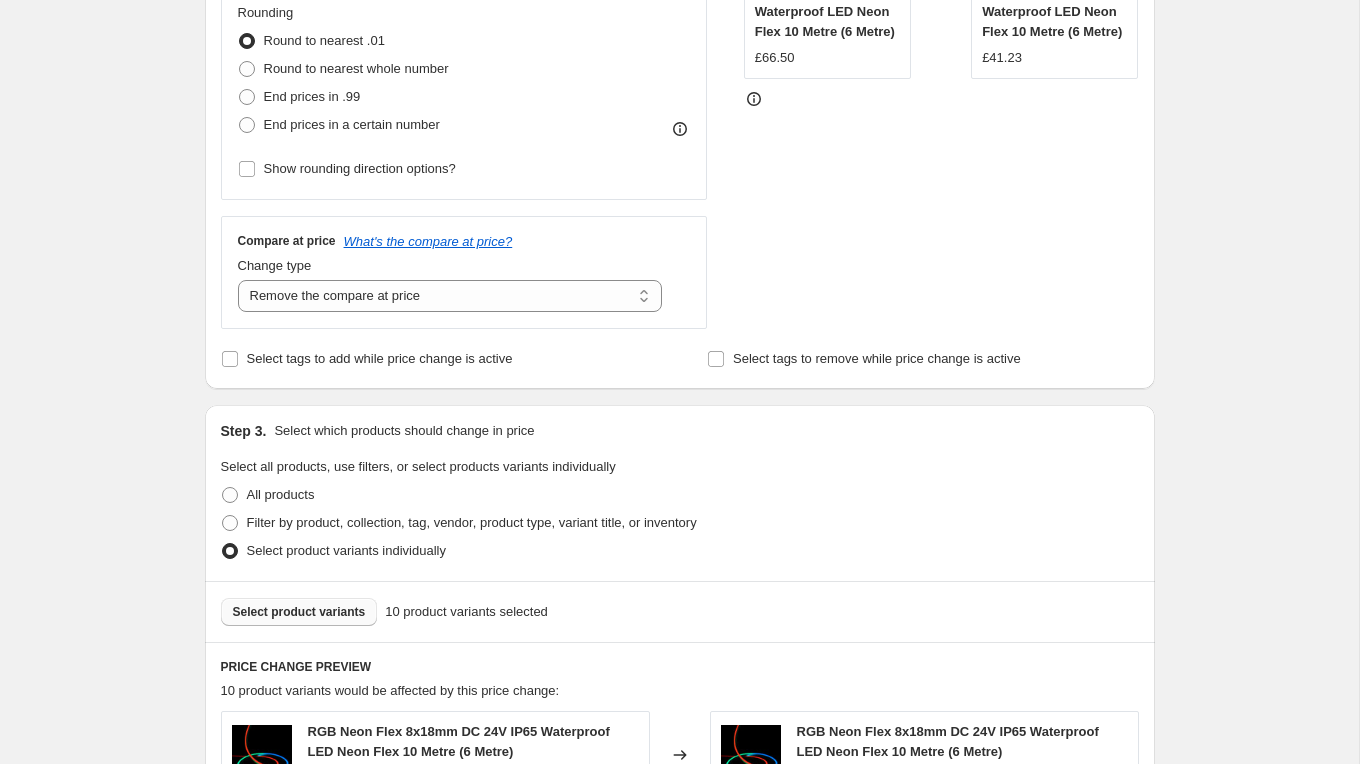 scroll, scrollTop: 381, scrollLeft: 0, axis: vertical 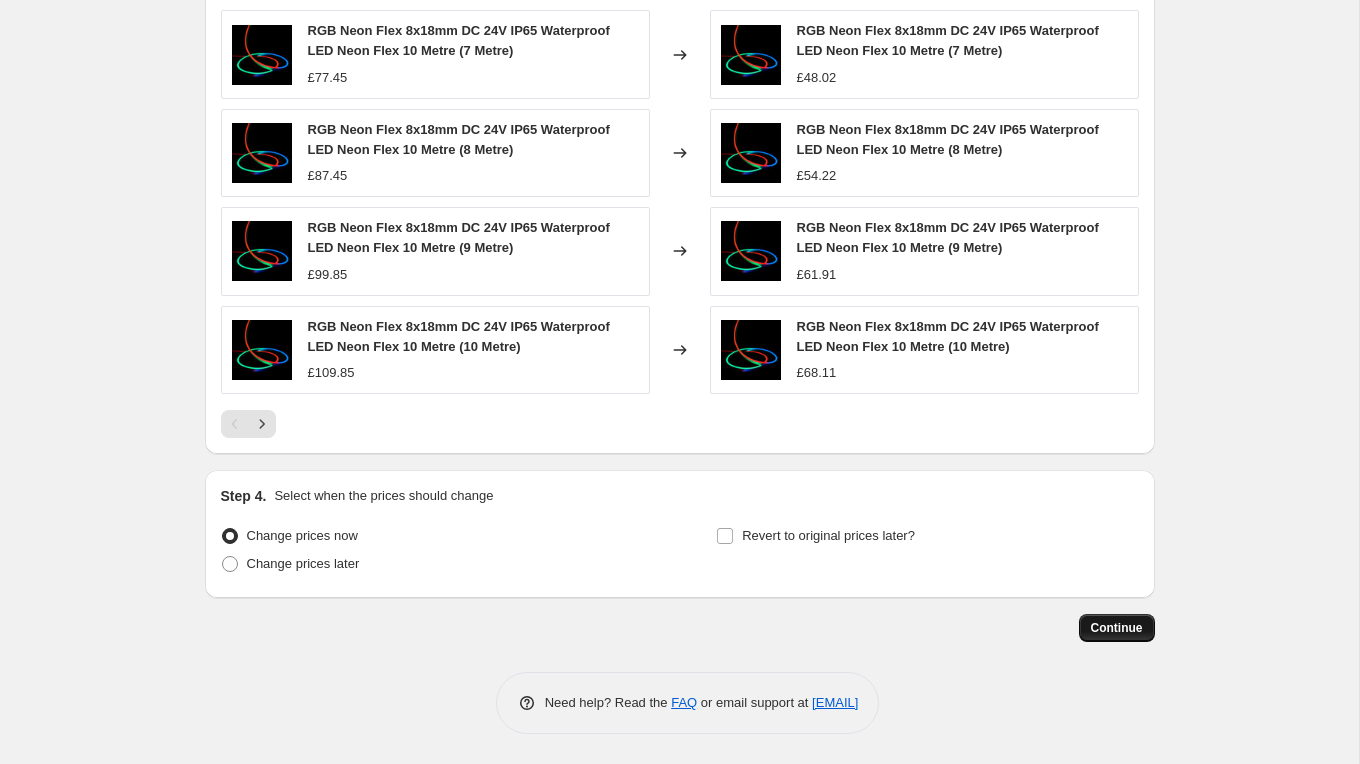 click on "Continue" at bounding box center (1117, 628) 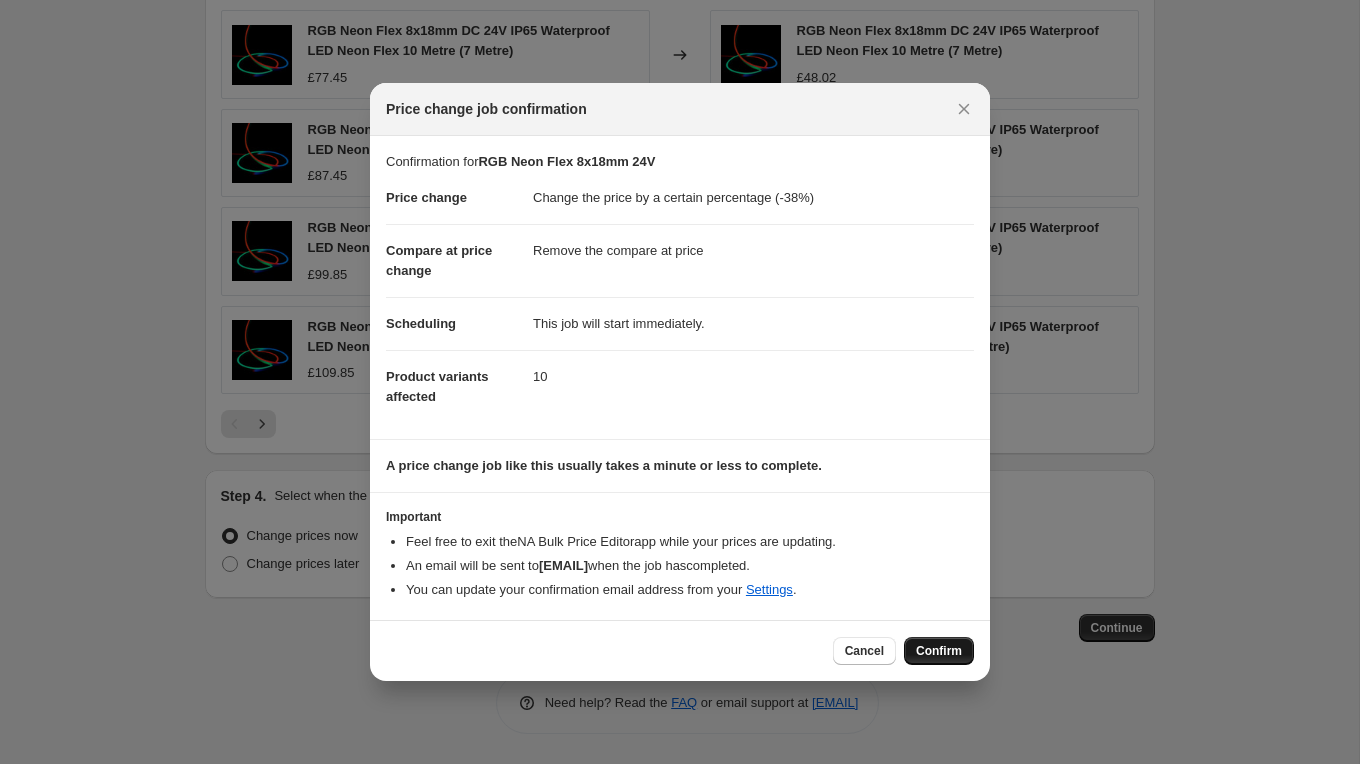 click on "Confirm" at bounding box center [939, 651] 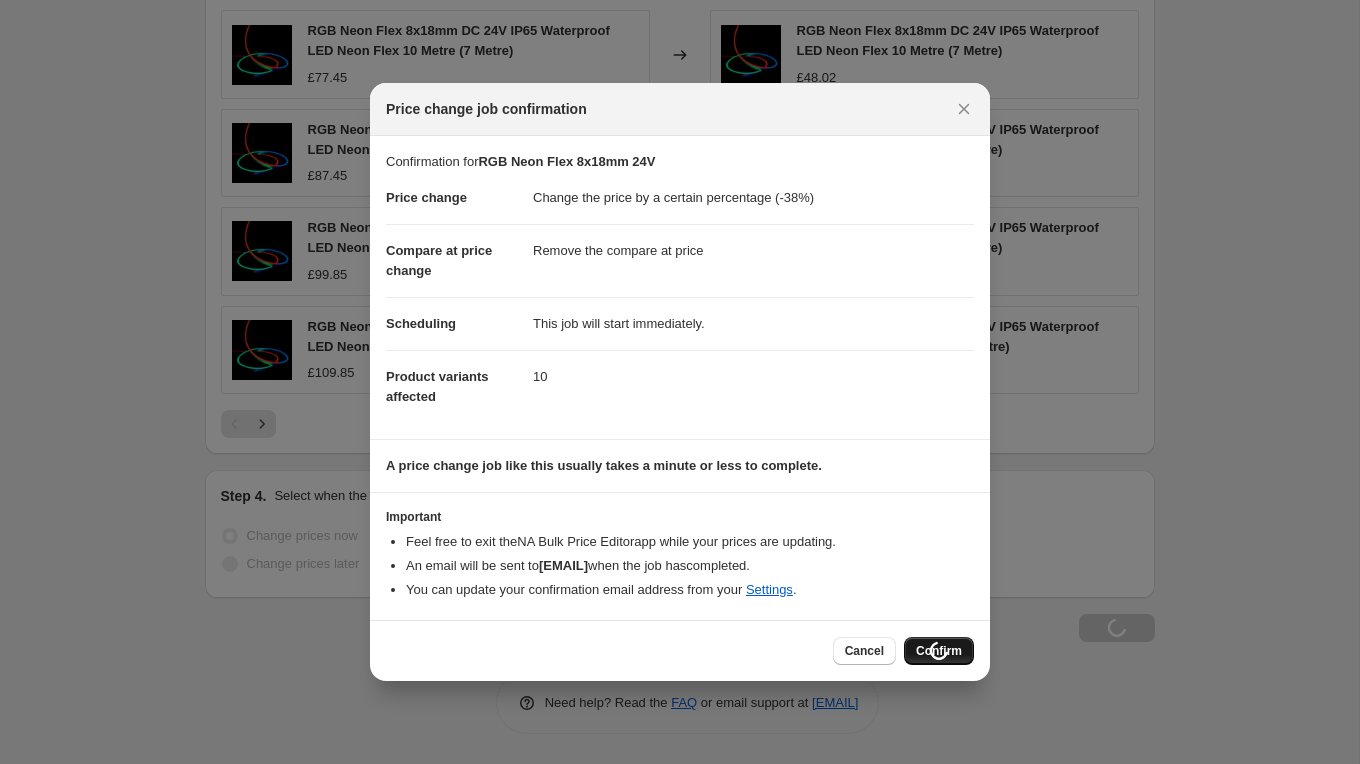 scroll, scrollTop: 1396, scrollLeft: 0, axis: vertical 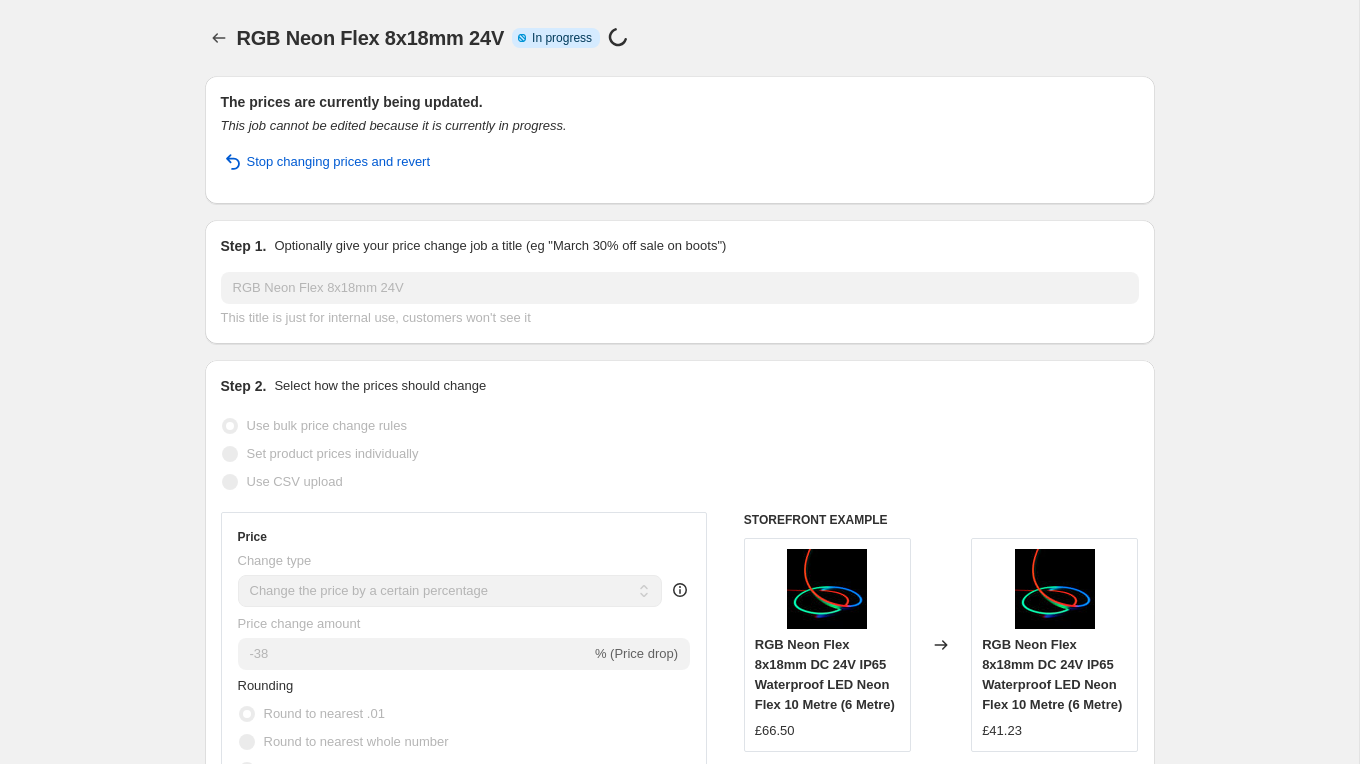 select on "percentage" 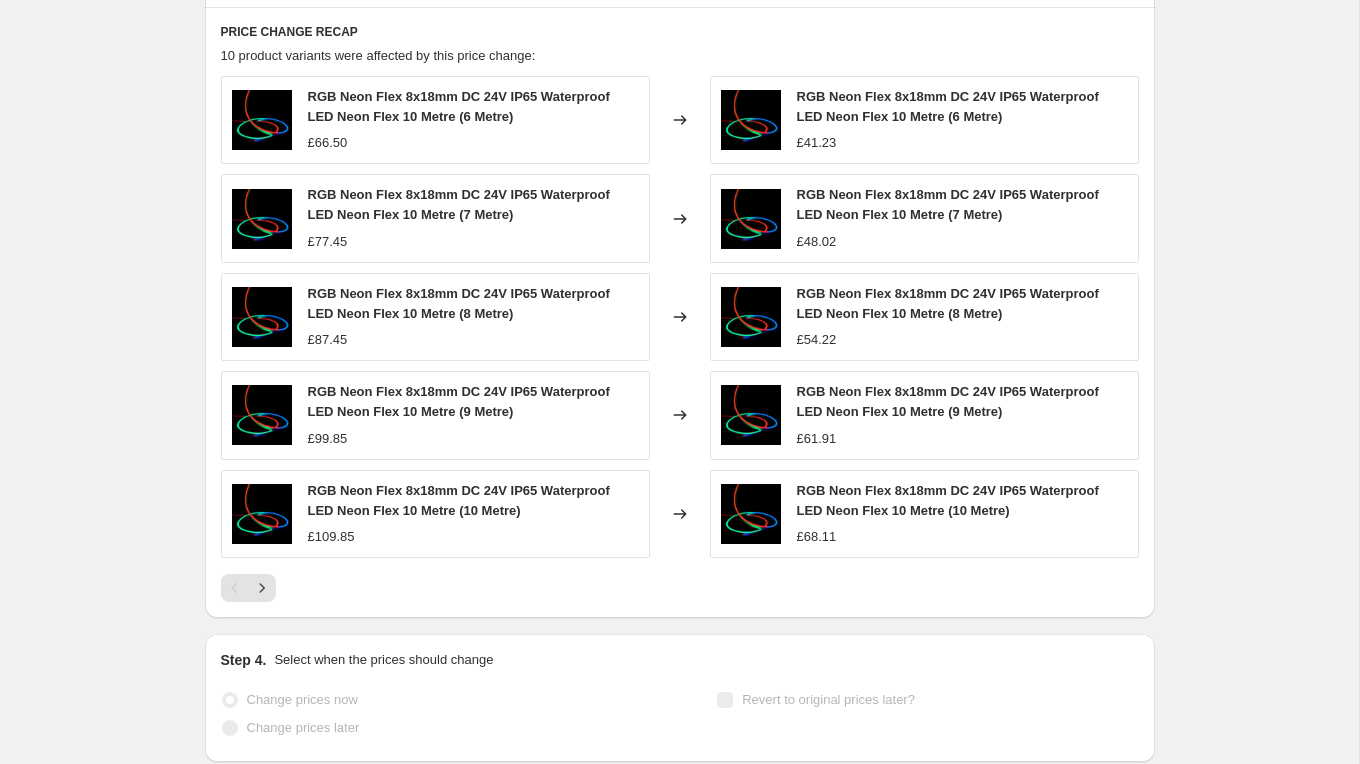 scroll, scrollTop: 1474, scrollLeft: 0, axis: vertical 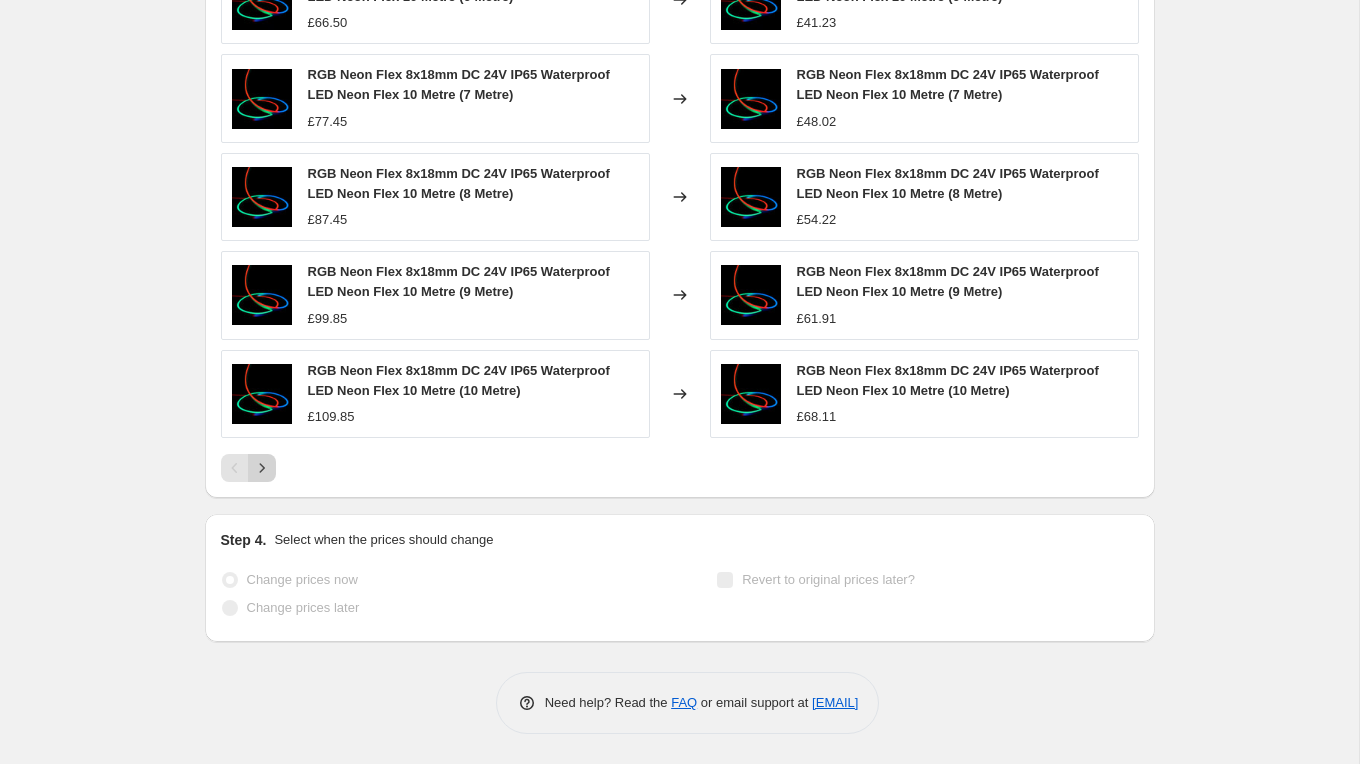 click 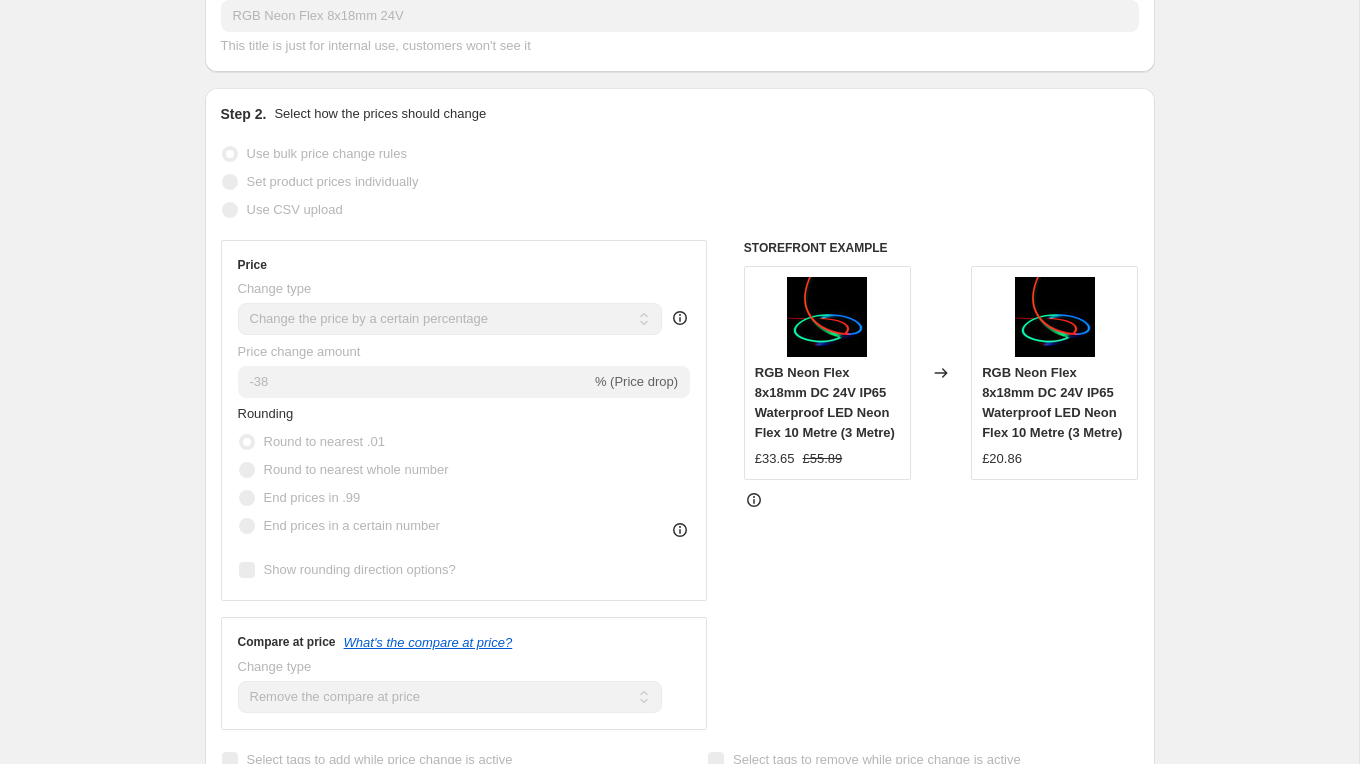 scroll, scrollTop: 0, scrollLeft: 0, axis: both 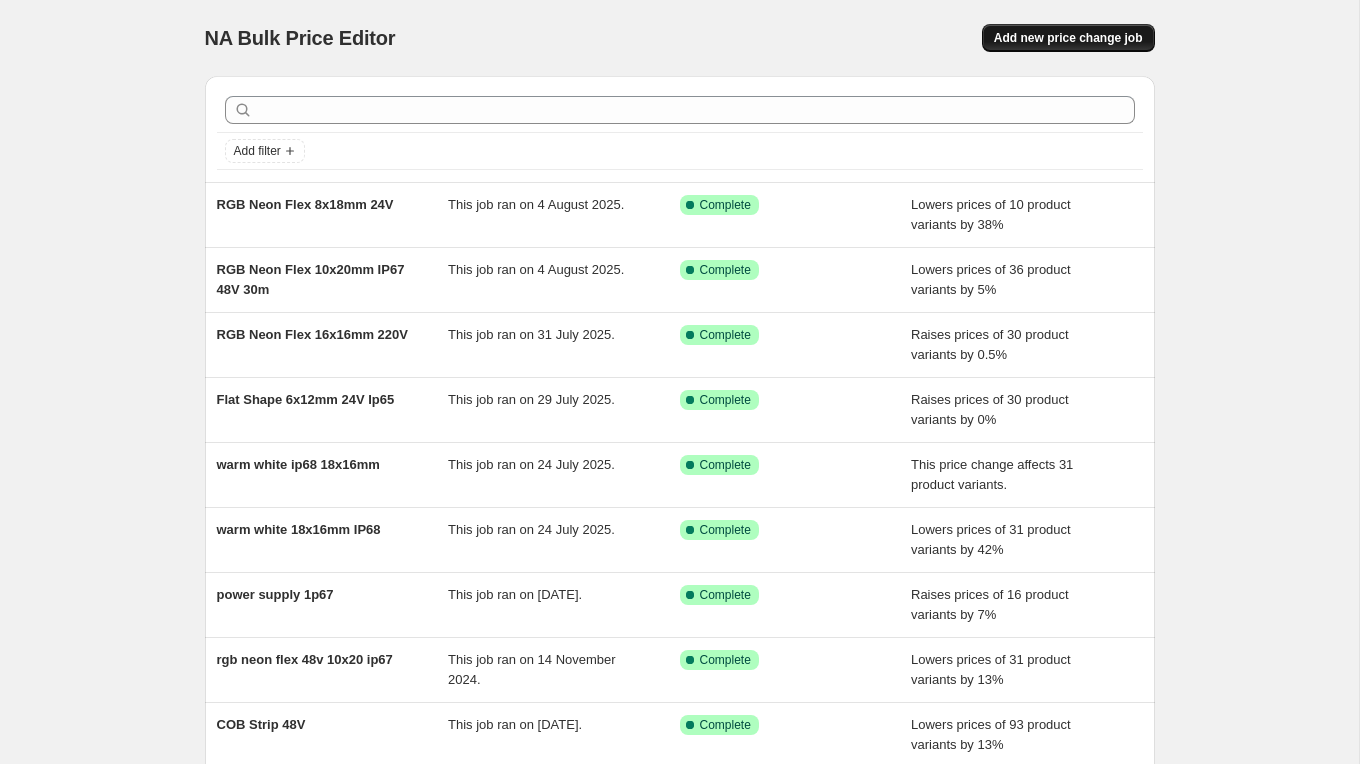 click on "Add new price change job" at bounding box center (1068, 38) 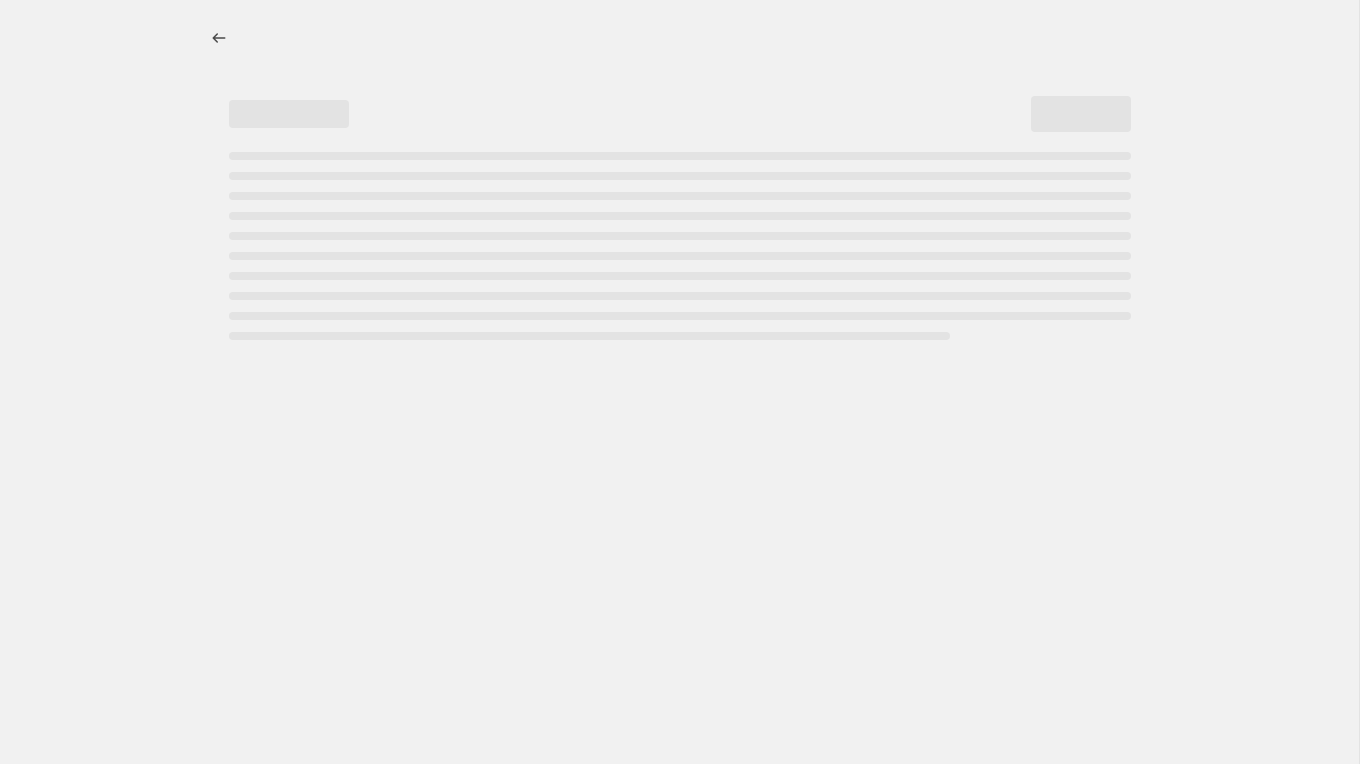 select on "percentage" 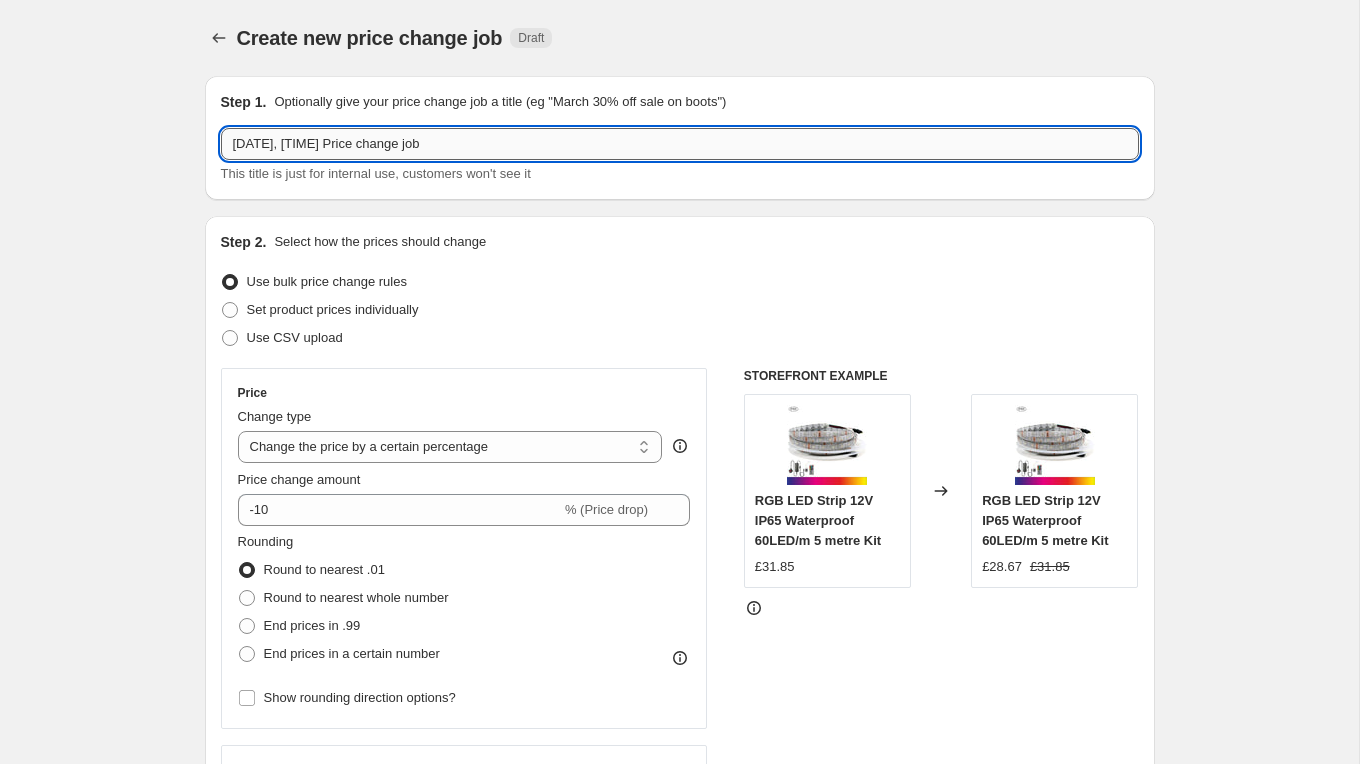 click on "4 Aug 2025, 22:07:14 Price change job" at bounding box center [680, 144] 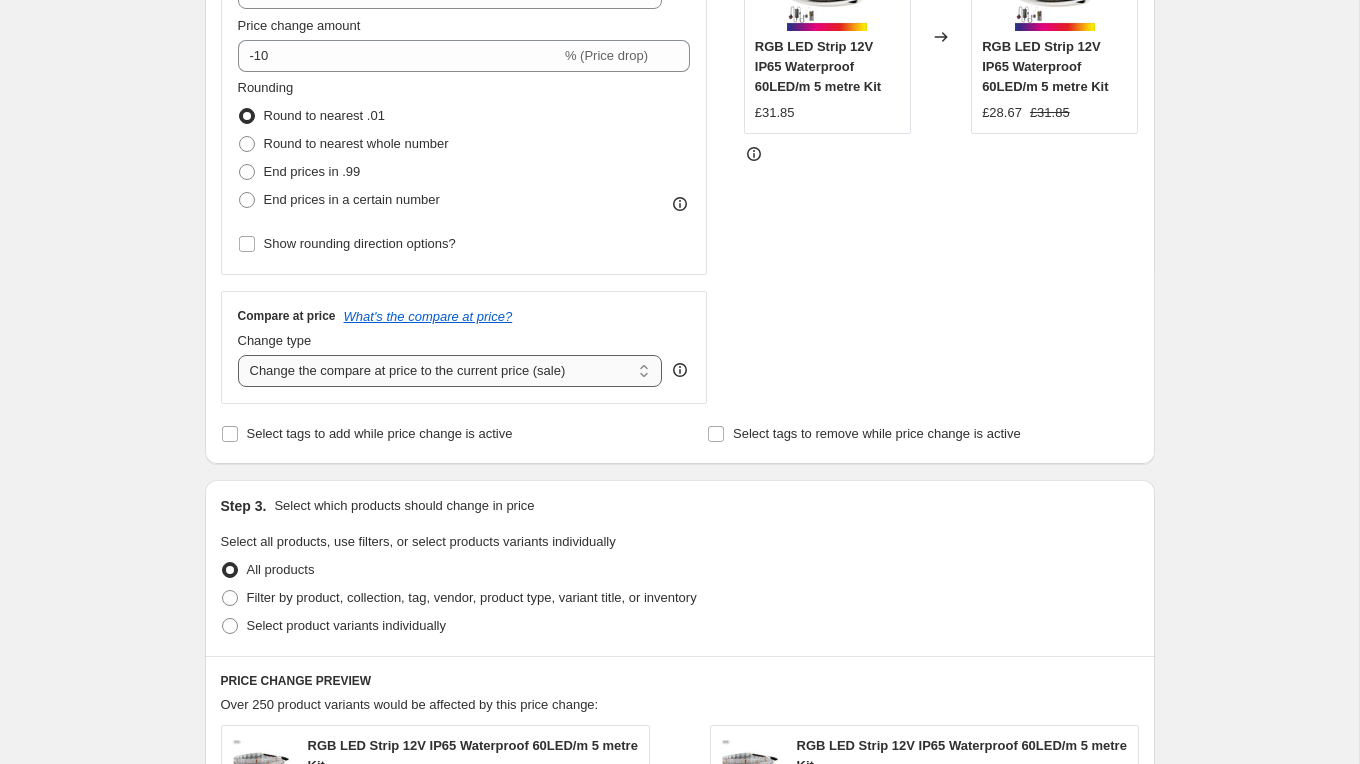 scroll, scrollTop: 457, scrollLeft: 0, axis: vertical 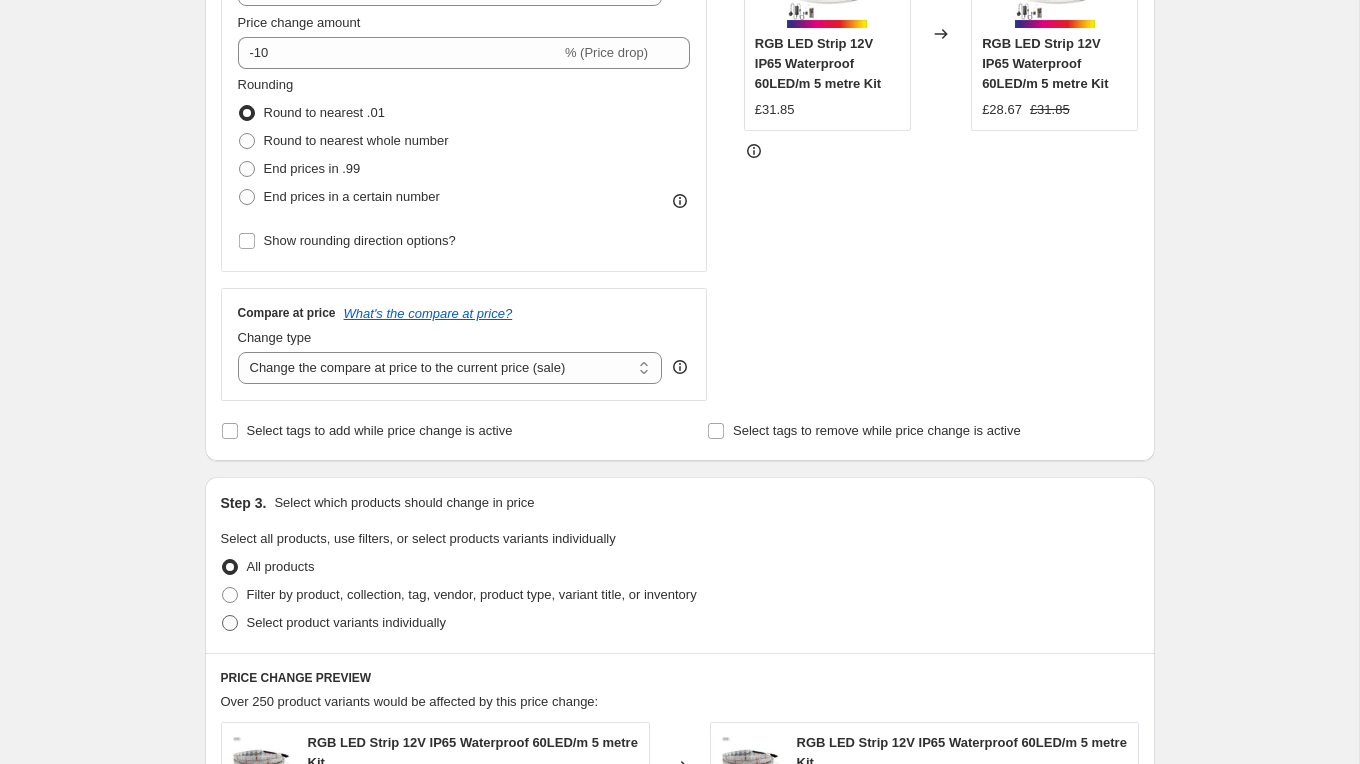 type on "RGB Neon Flex 12V 6x12" 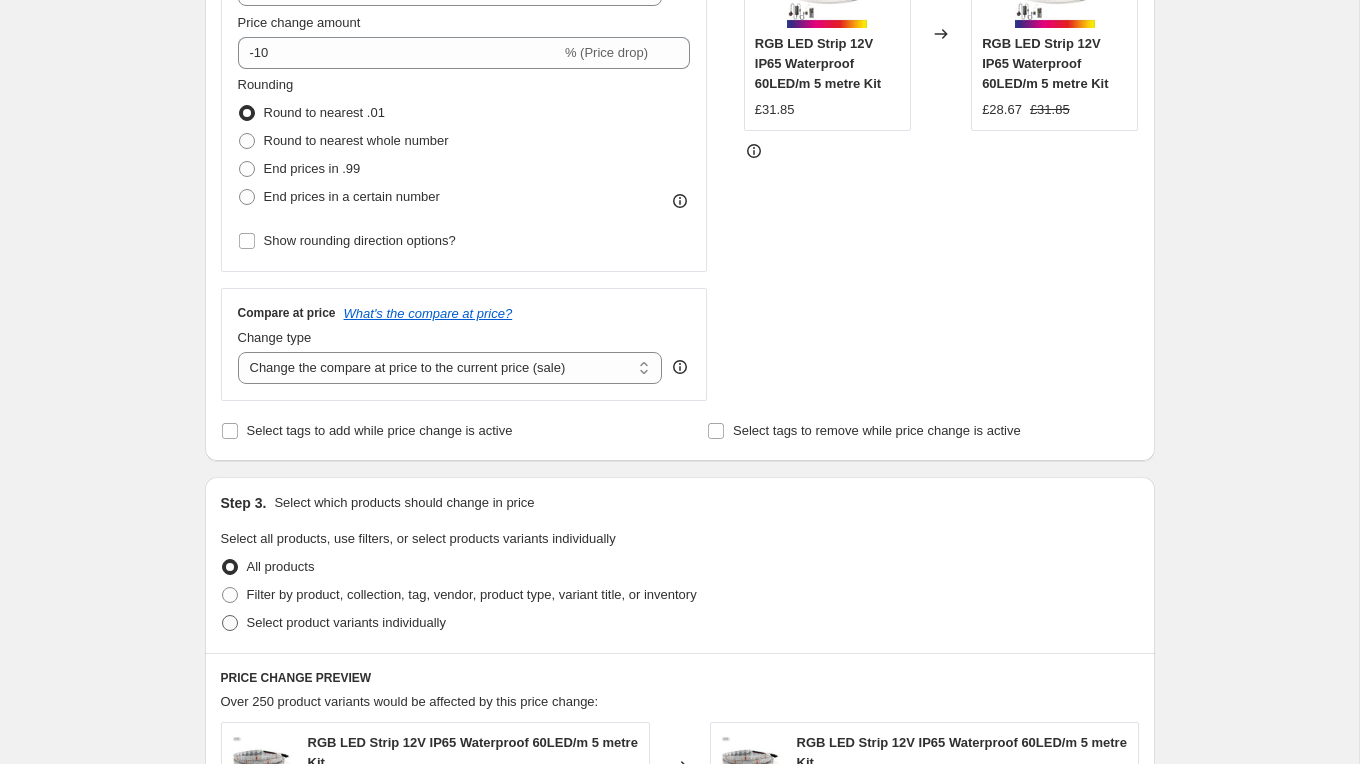 radio on "true" 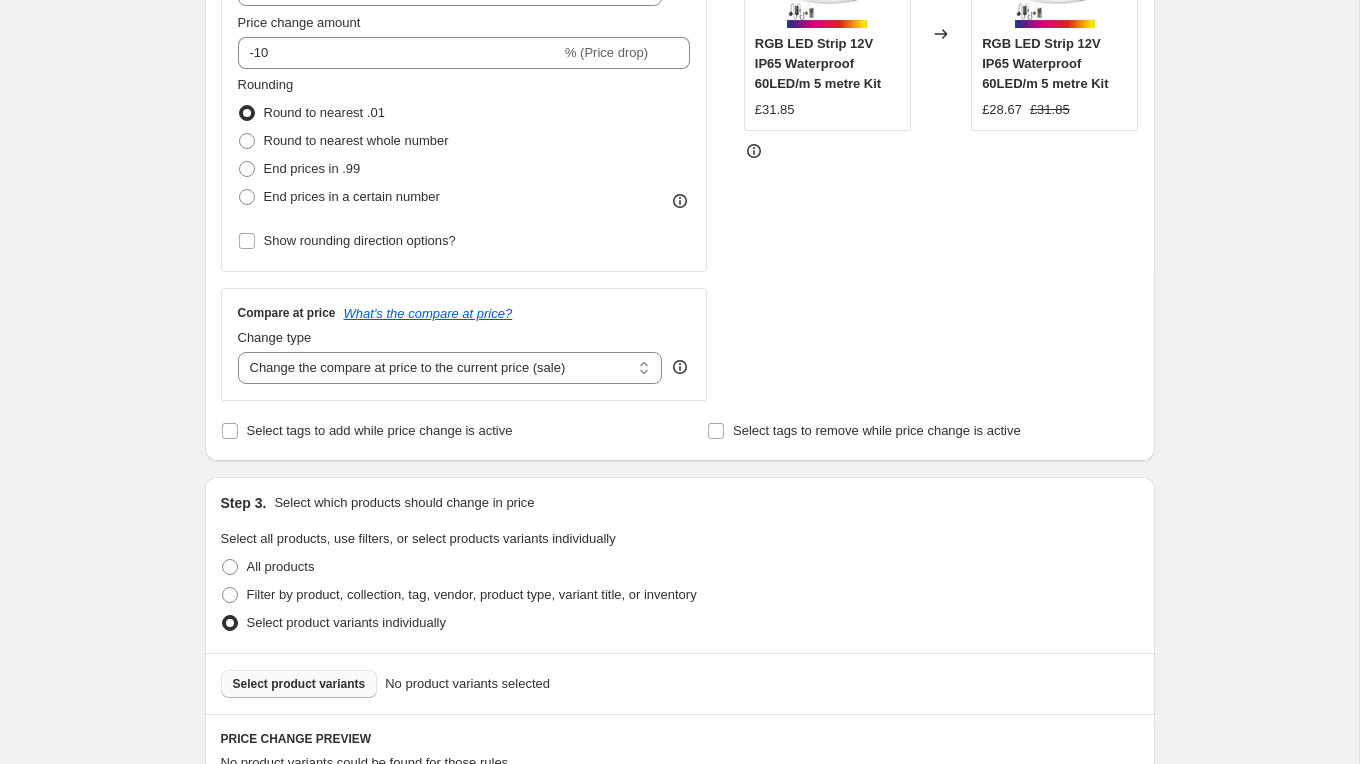 click on "Select product variants" at bounding box center [299, 684] 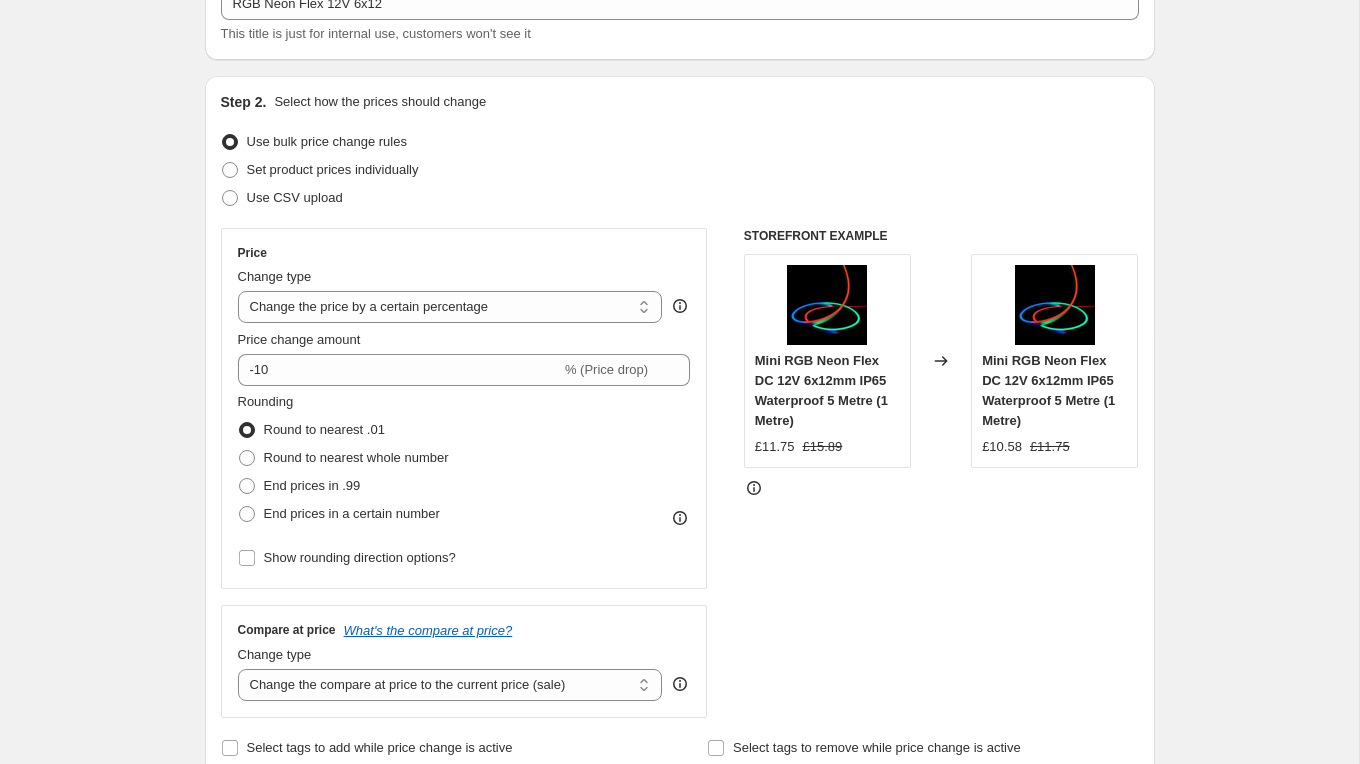 scroll, scrollTop: 0, scrollLeft: 0, axis: both 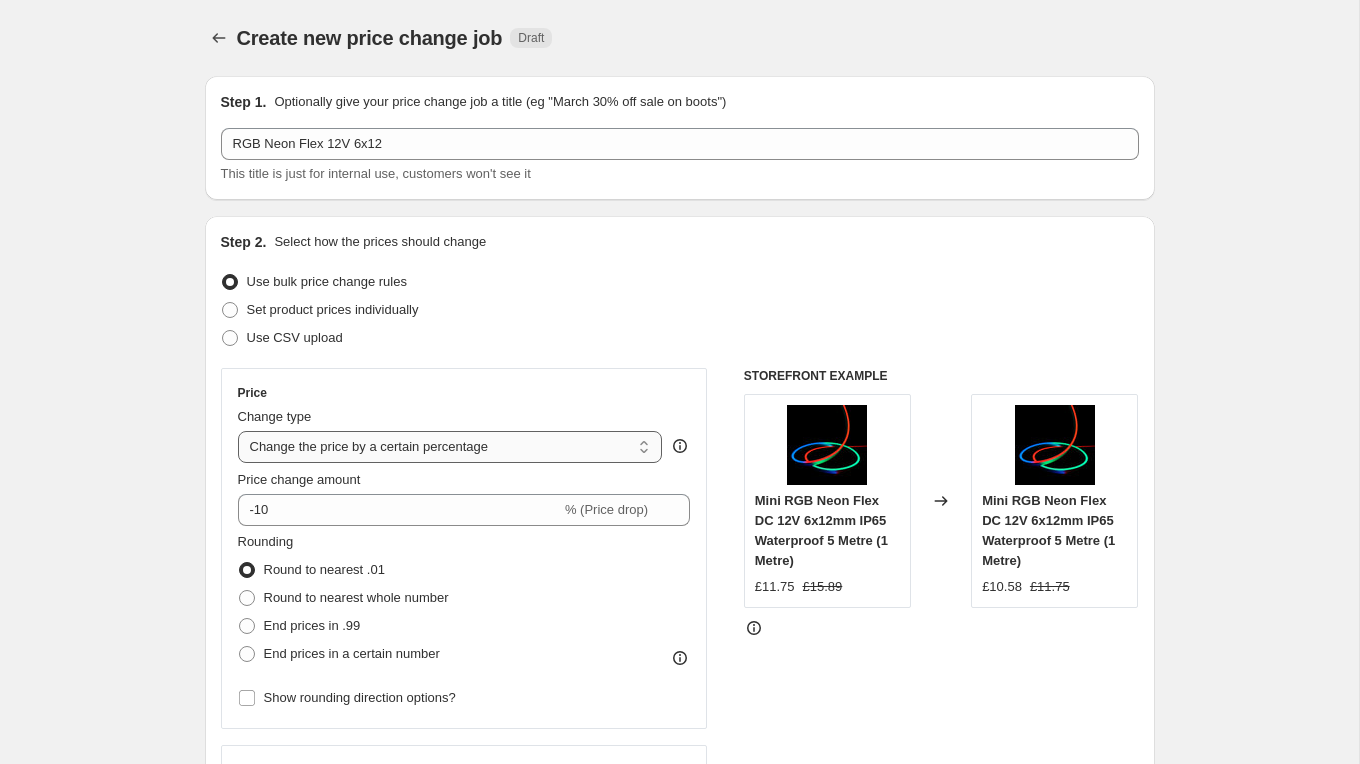 click on "Change the price to a certain amount Change the price by a certain amount Change the price by a certain percentage Change the price to the current compare at price (price before sale) Change the price by a certain amount relative to the compare at price Change the price by a certain percentage relative to the compare at price Don't change the price Change the price by a certain percentage relative to the cost per item Change price to certain cost margin" at bounding box center (450, 447) 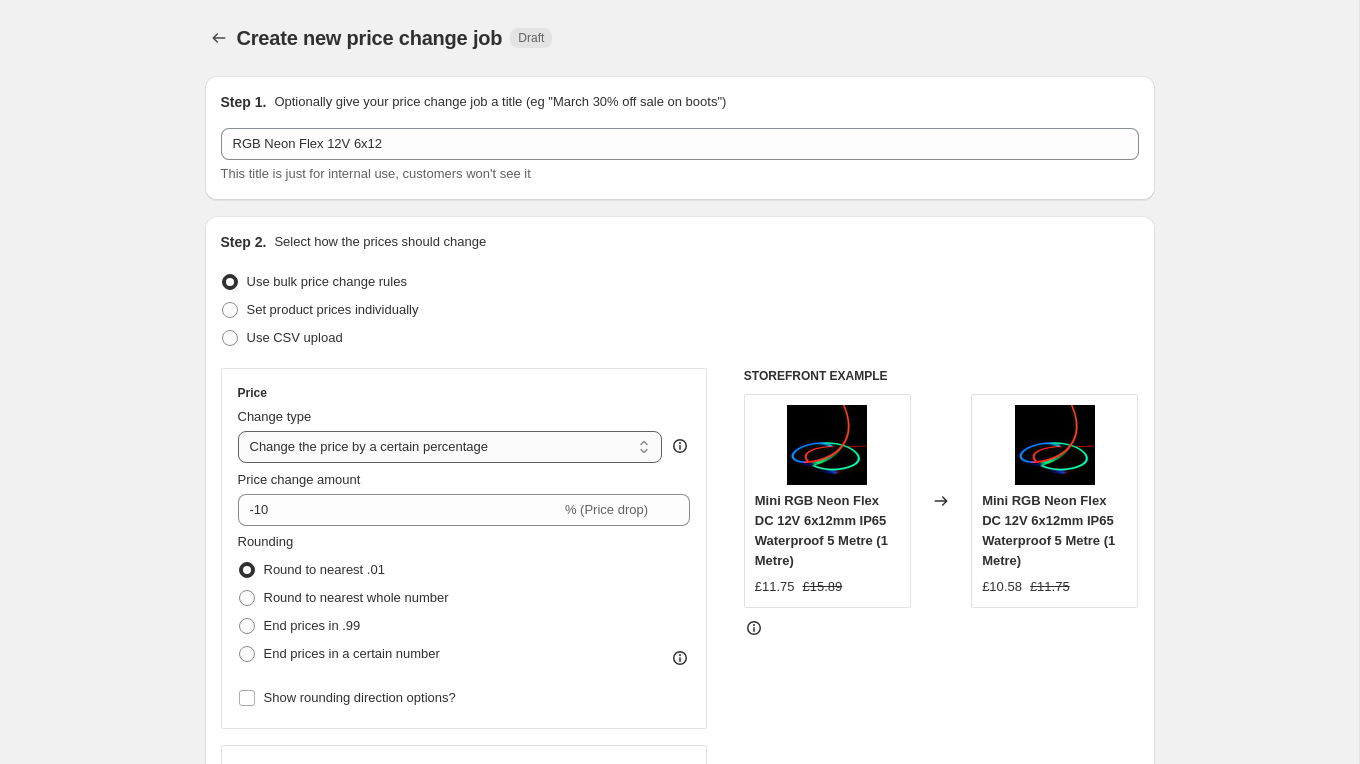 select on "no_change" 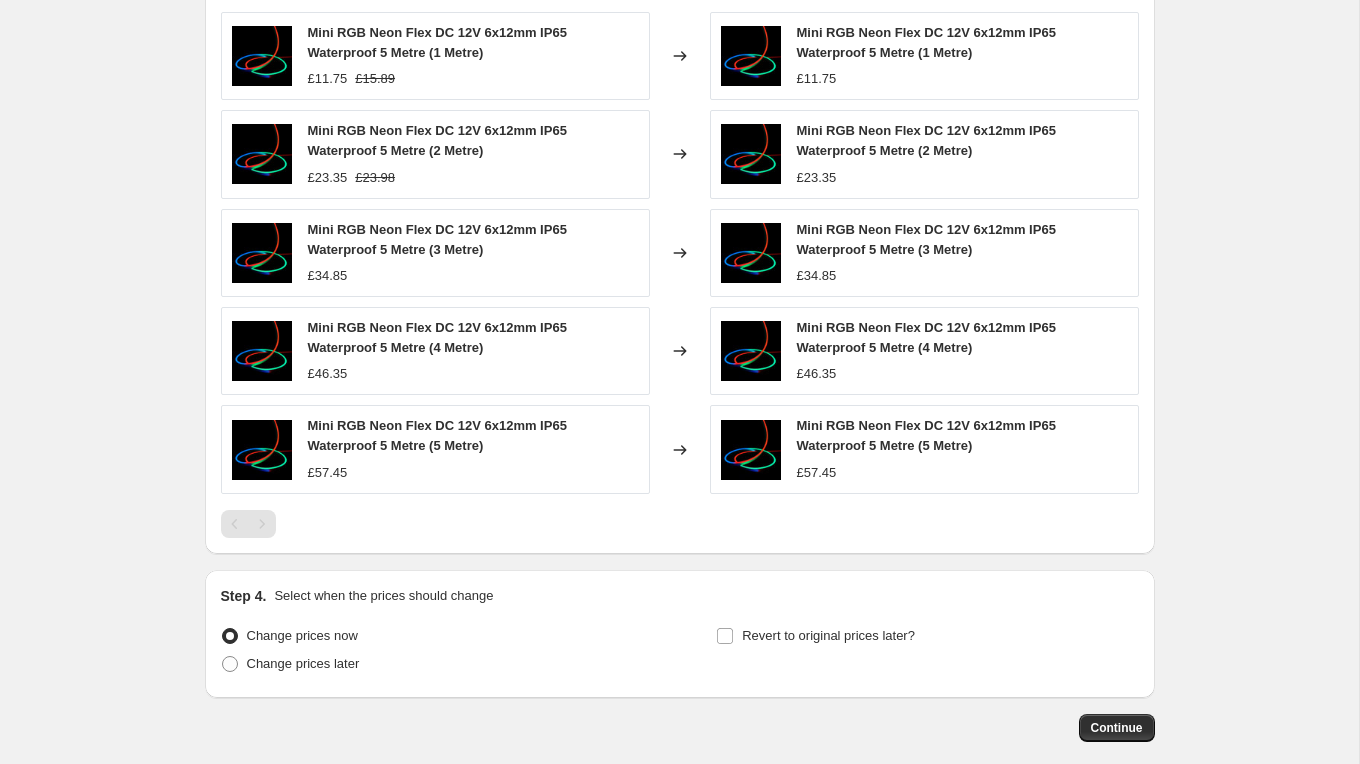 scroll, scrollTop: 1109, scrollLeft: 0, axis: vertical 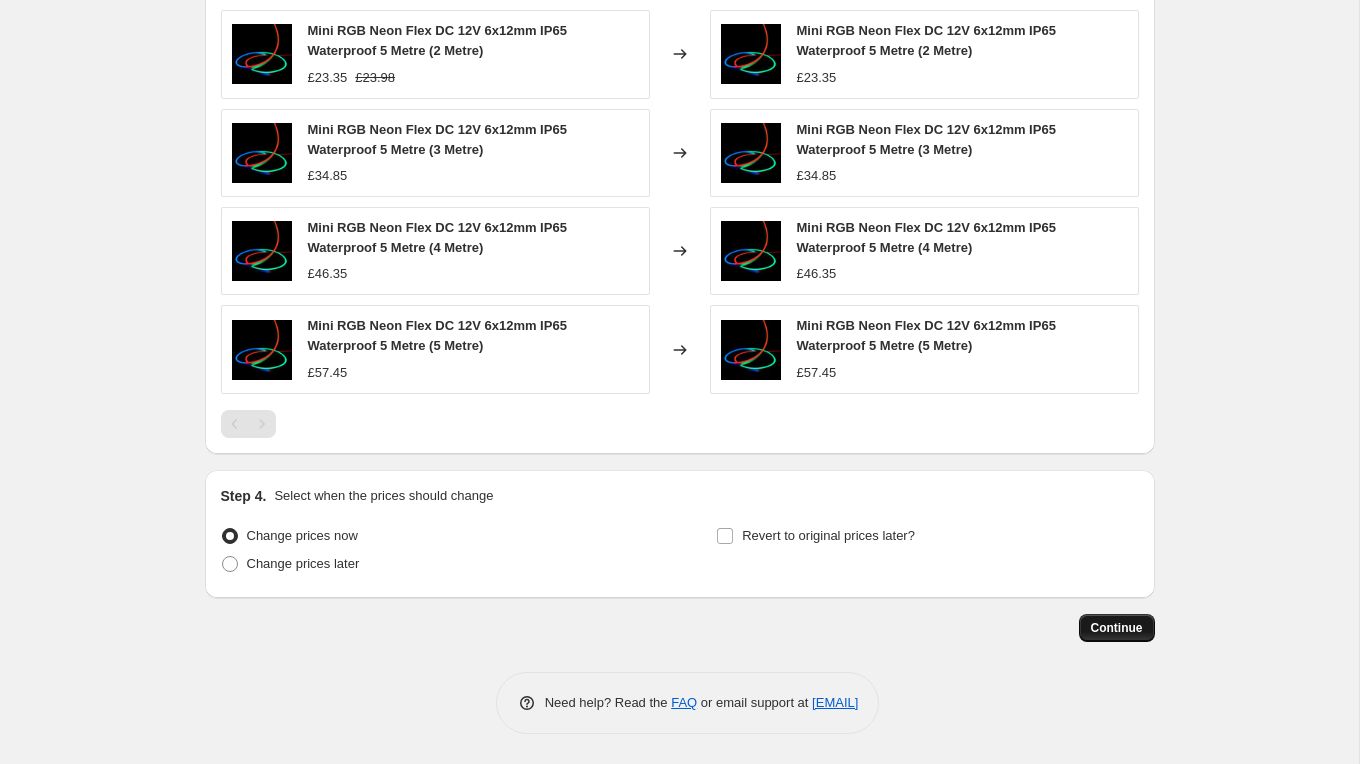 click on "Continue" at bounding box center [1117, 628] 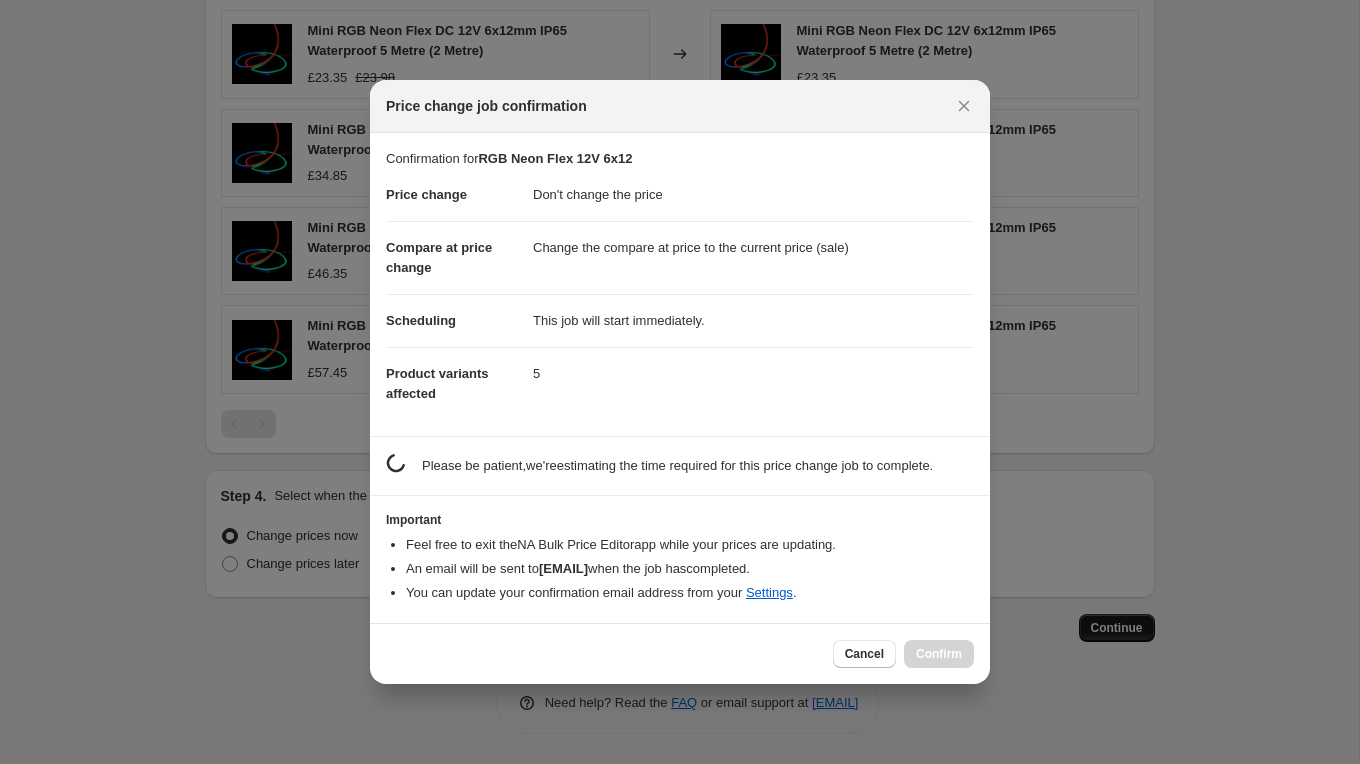 scroll, scrollTop: 0, scrollLeft: 0, axis: both 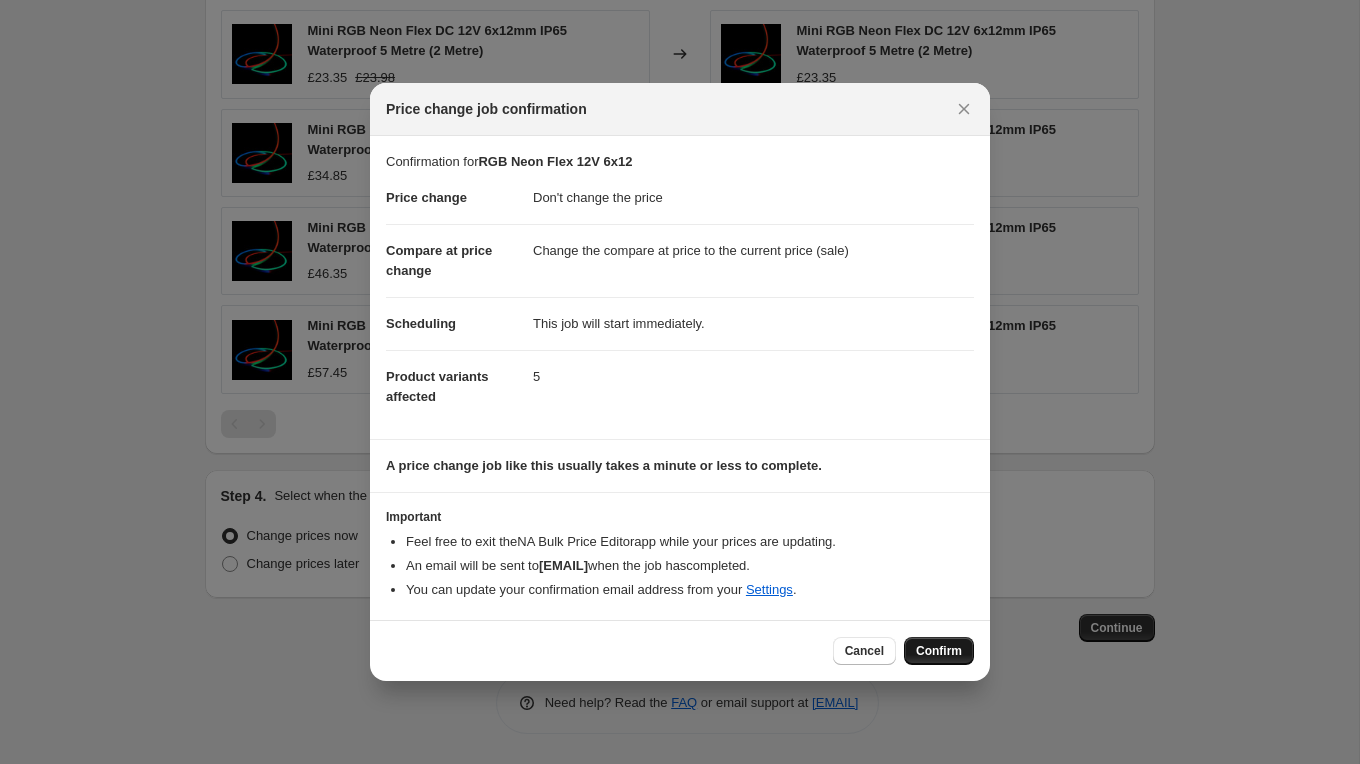 click on "Confirm" at bounding box center (939, 651) 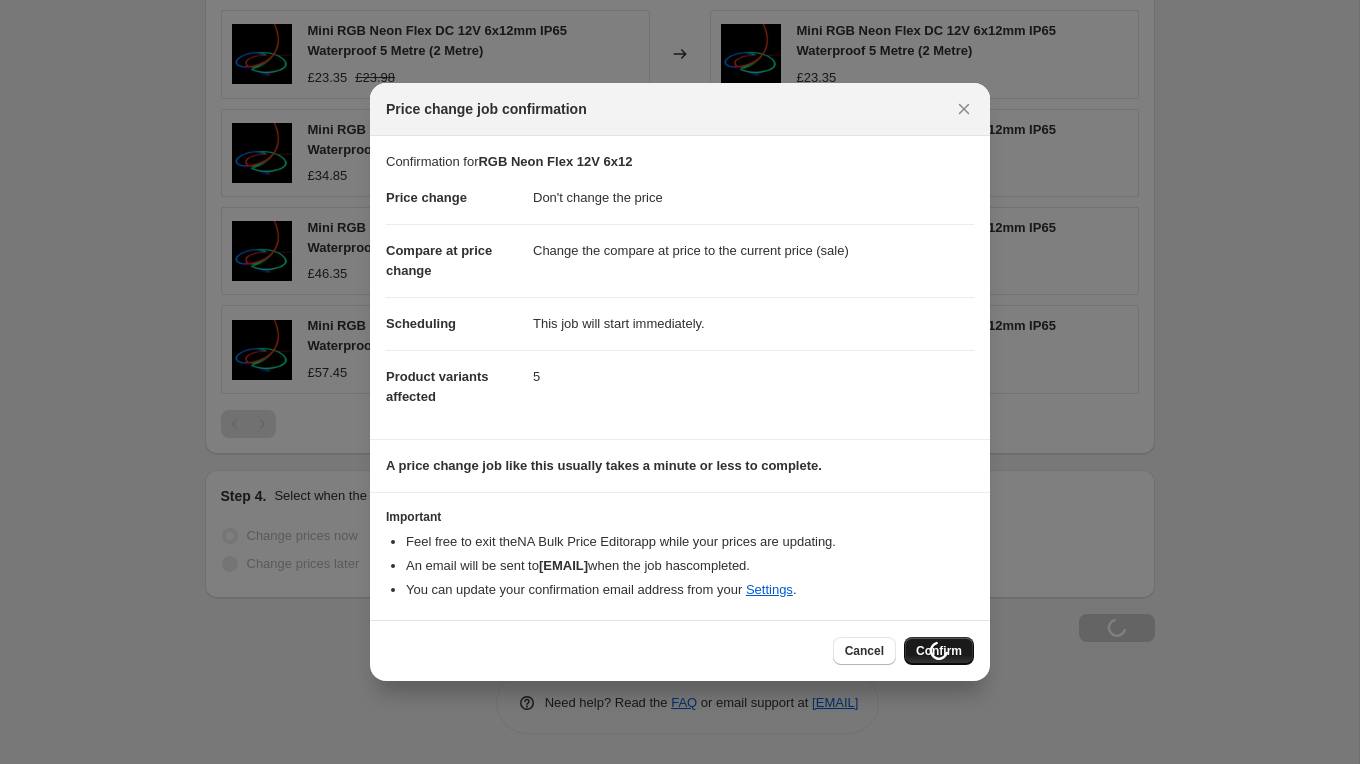 scroll, scrollTop: 1177, scrollLeft: 0, axis: vertical 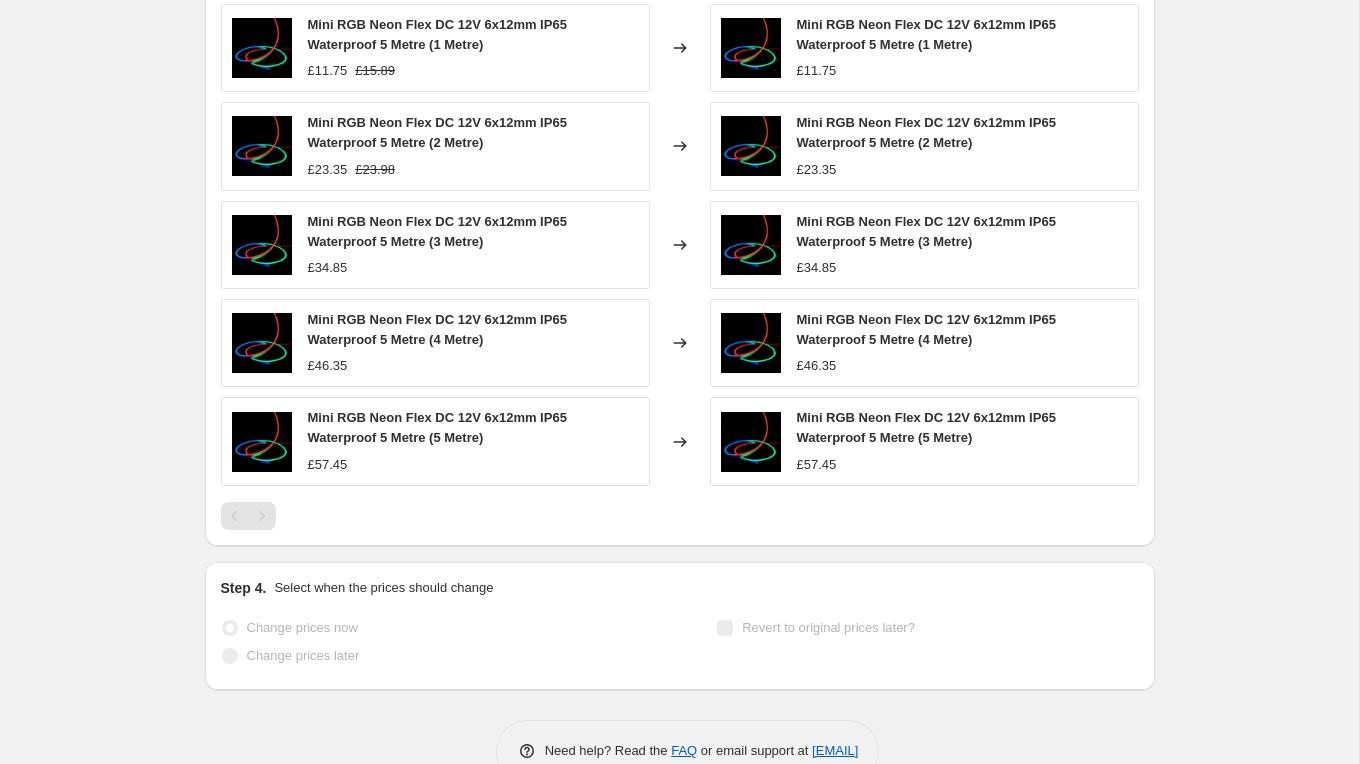 select on "no_change" 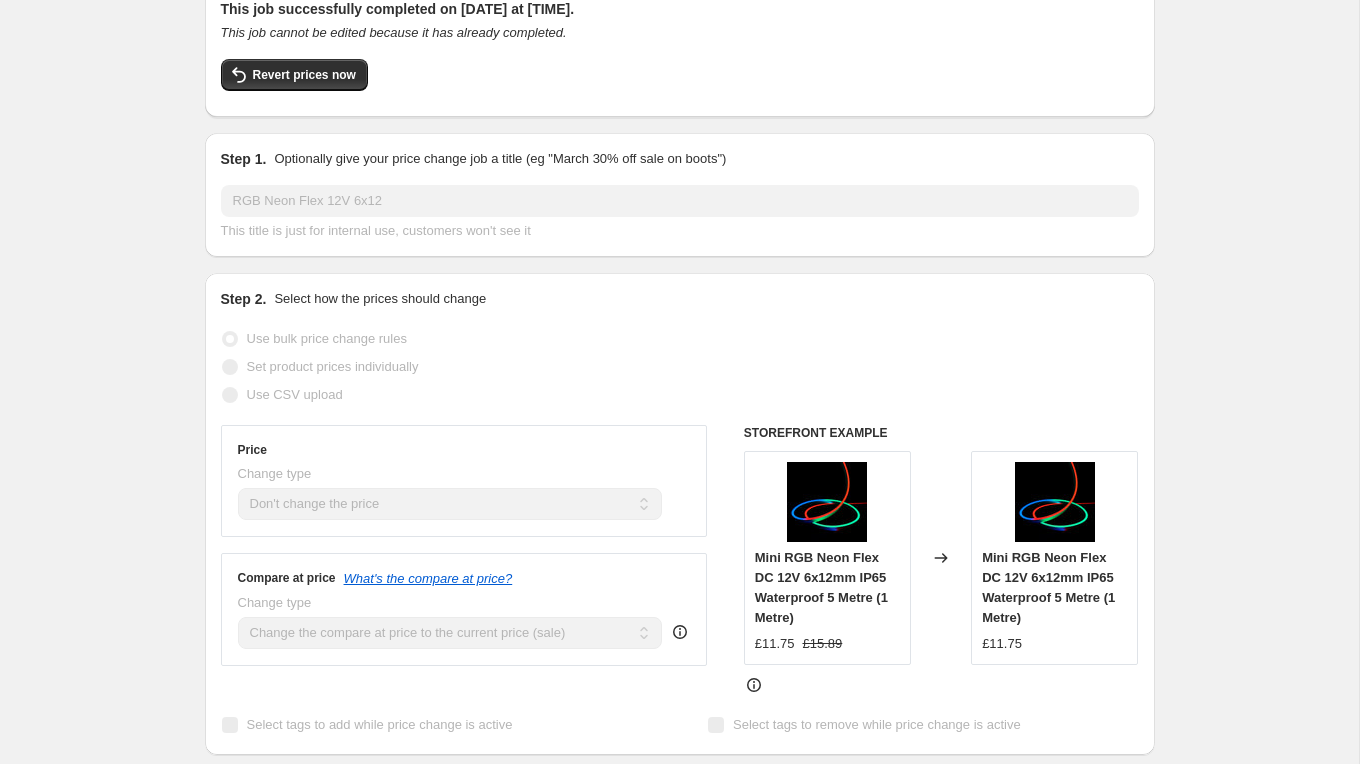 scroll, scrollTop: 144, scrollLeft: 0, axis: vertical 